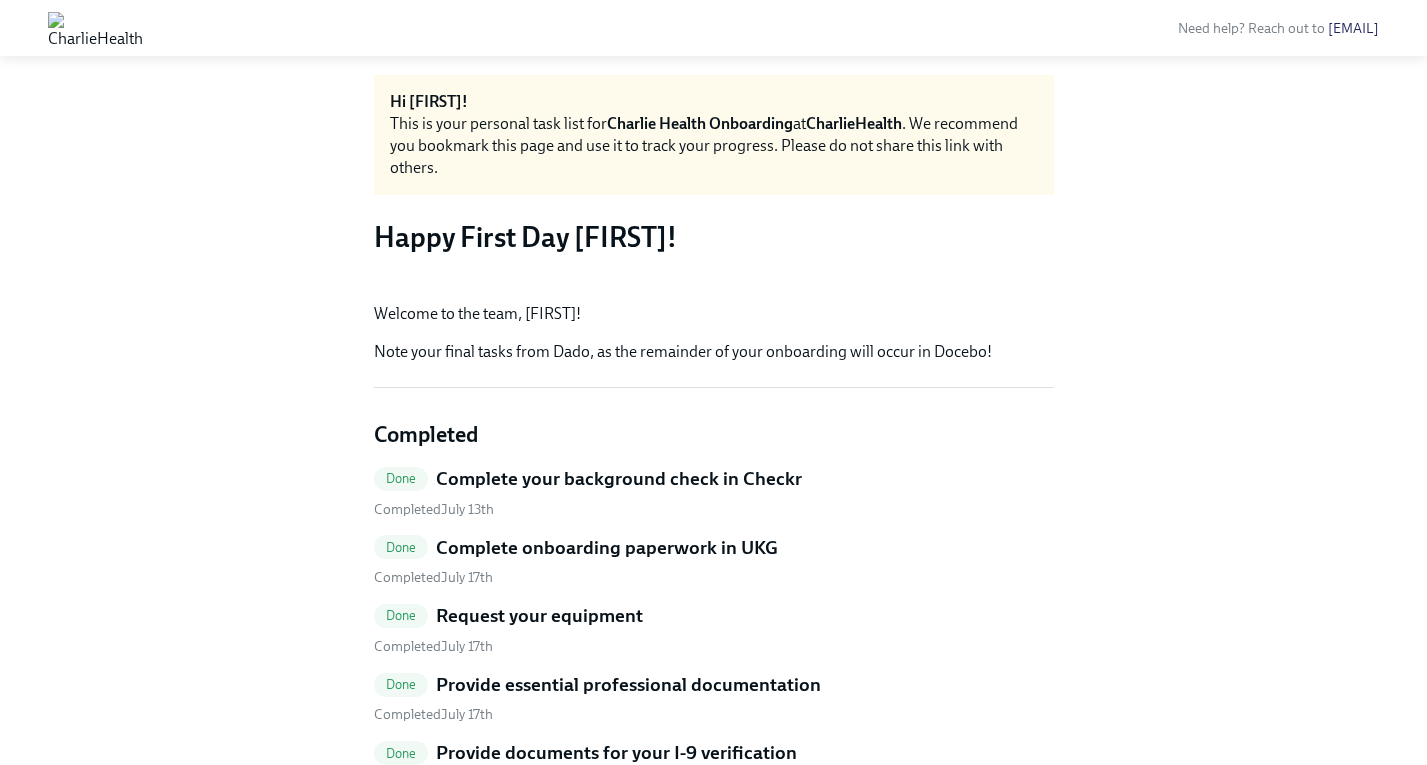 scroll, scrollTop: 0, scrollLeft: 0, axis: both 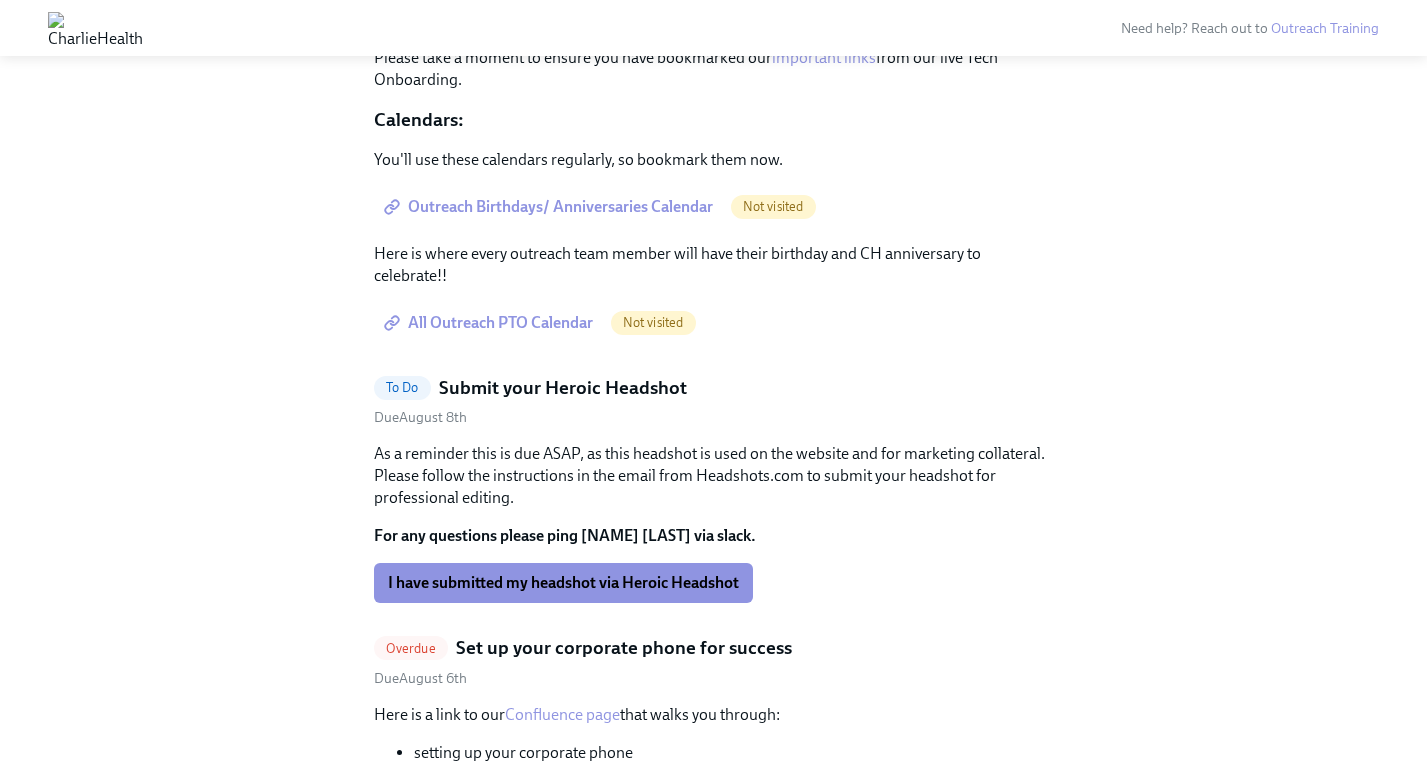 click on "Overdue" at bounding box center [411, -51] 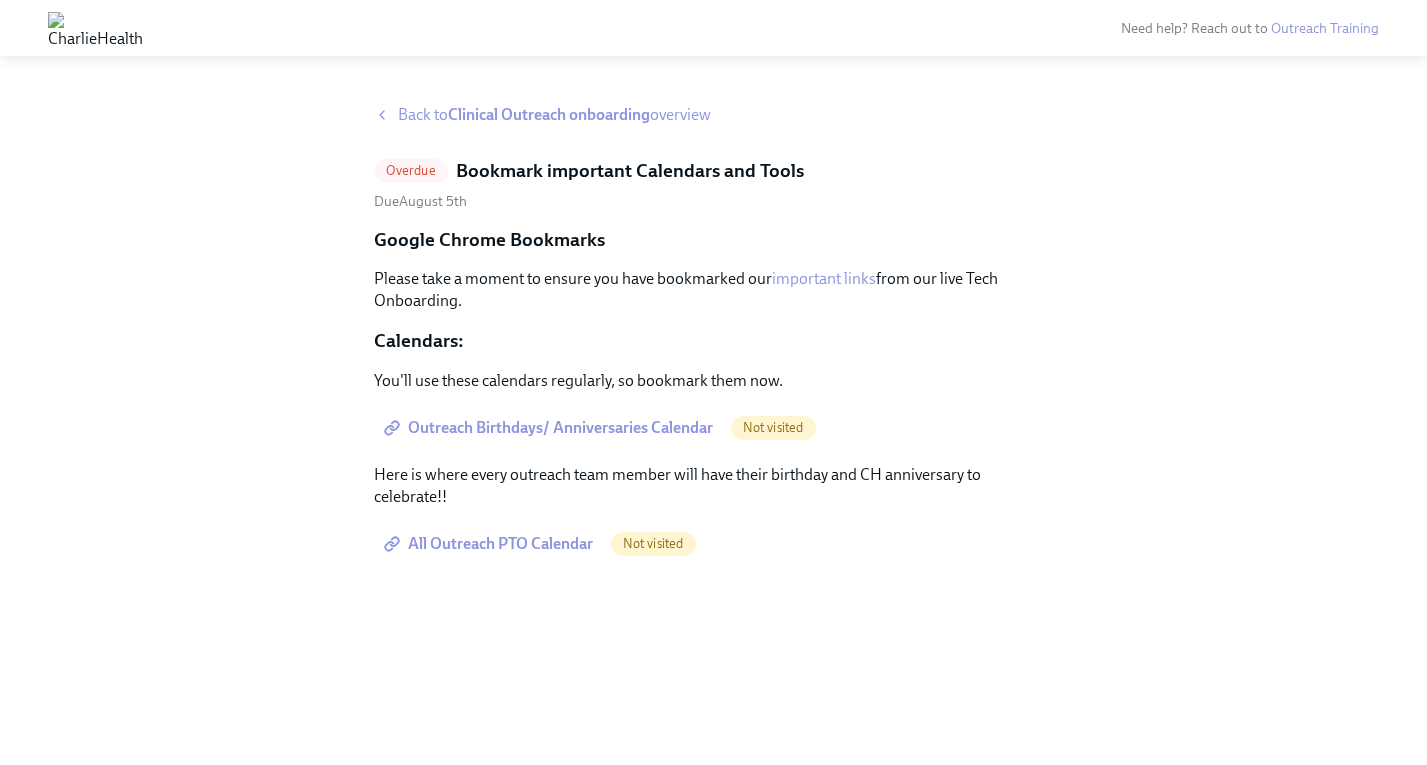 click on "All Outreach PTO Calendar" at bounding box center (490, 544) 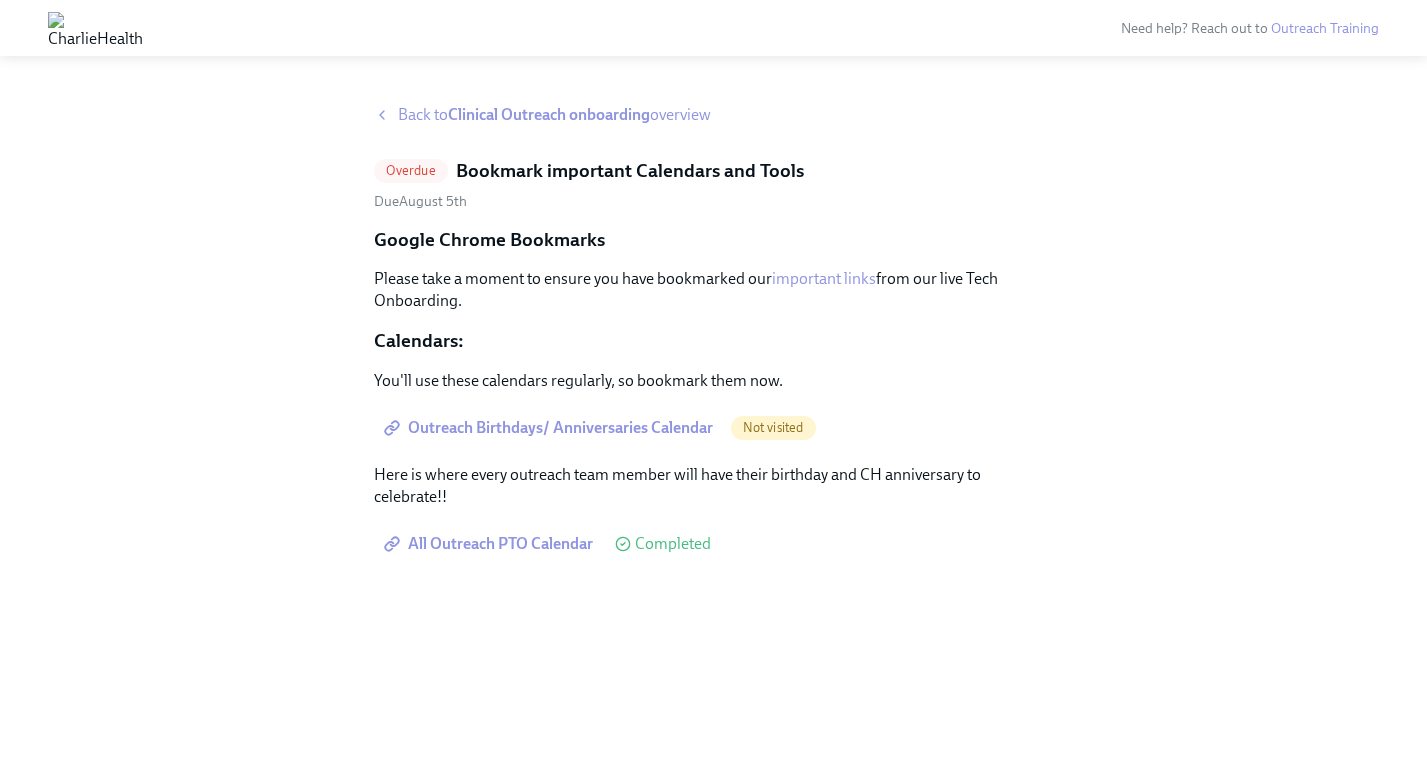 click on "Outreach Birthdays/ Anniversaries Calendar" at bounding box center [550, 428] 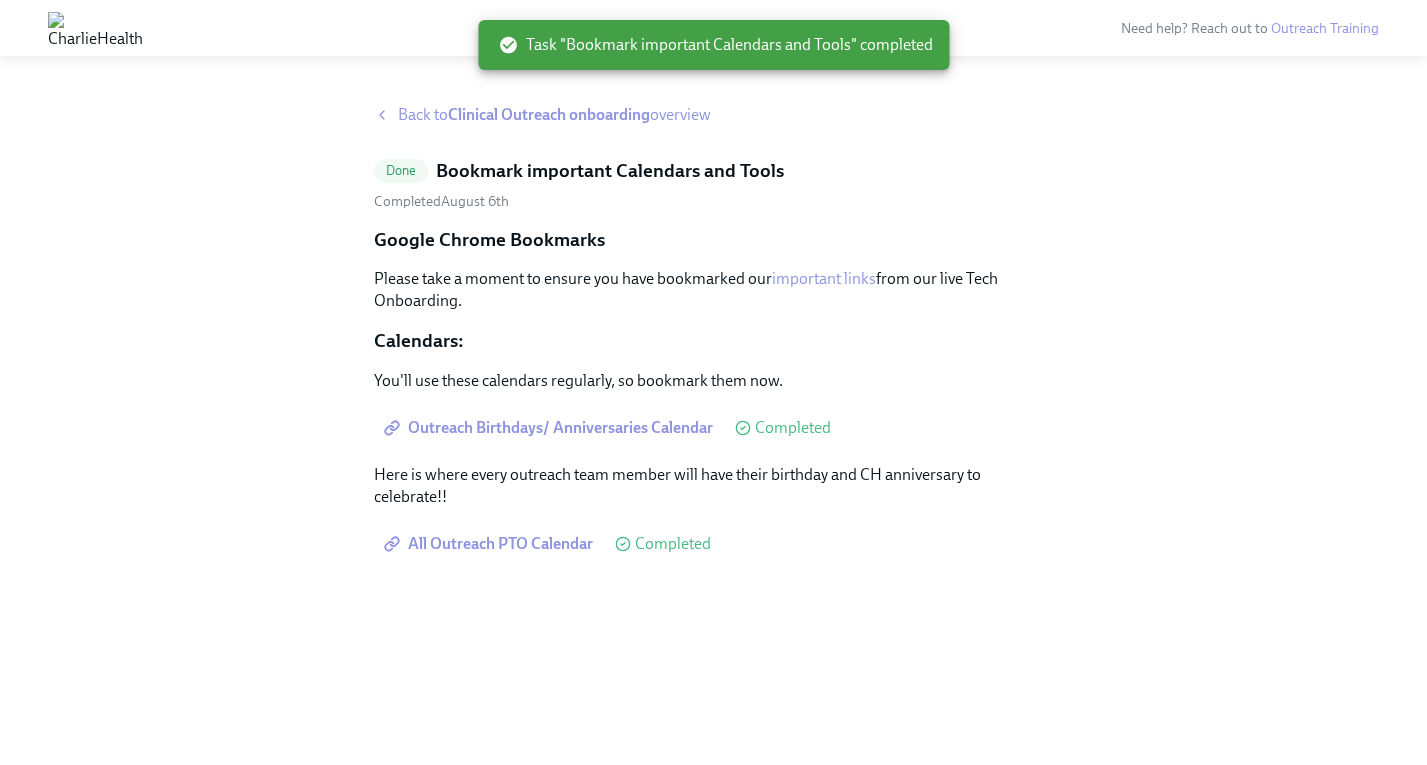 click 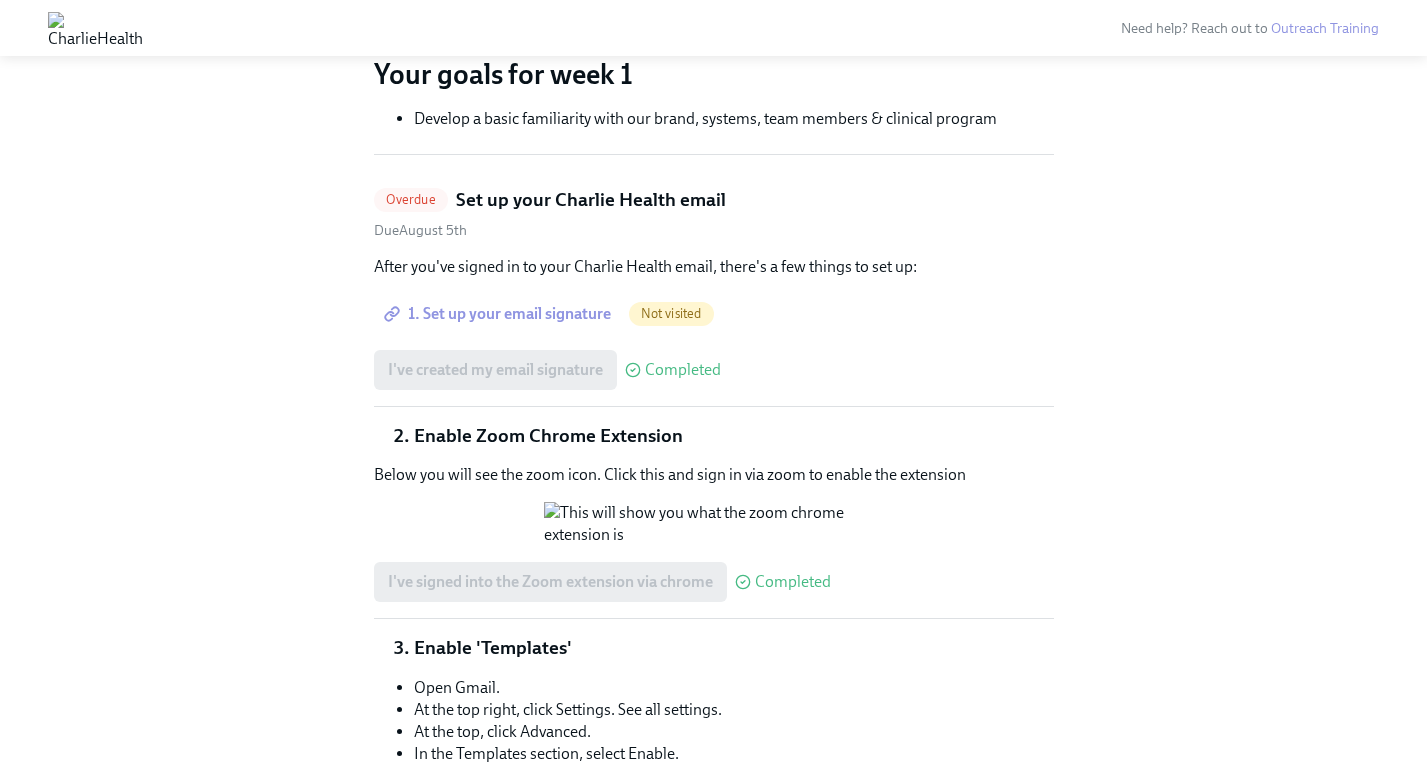 scroll, scrollTop: 535, scrollLeft: 0, axis: vertical 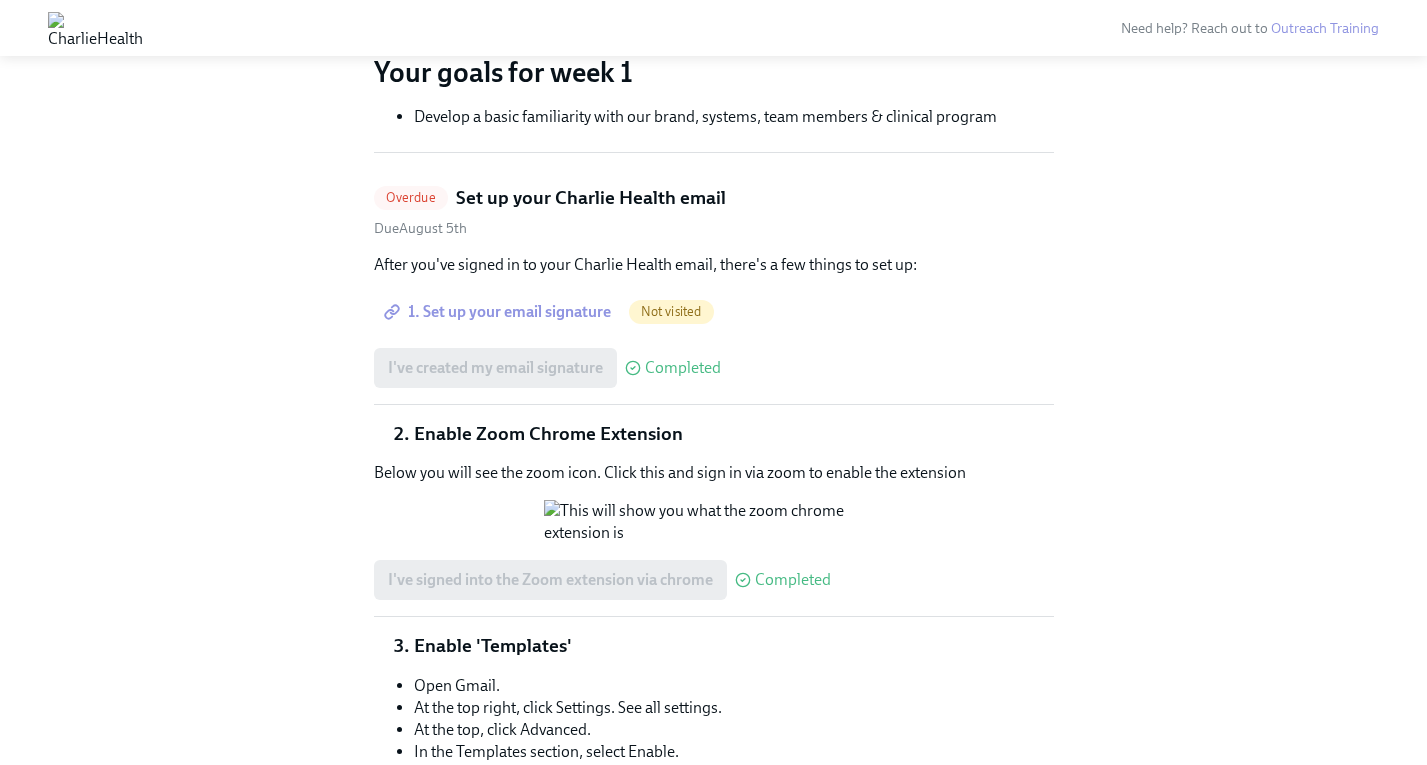 click on "1. Set up your email signature" at bounding box center [499, 312] 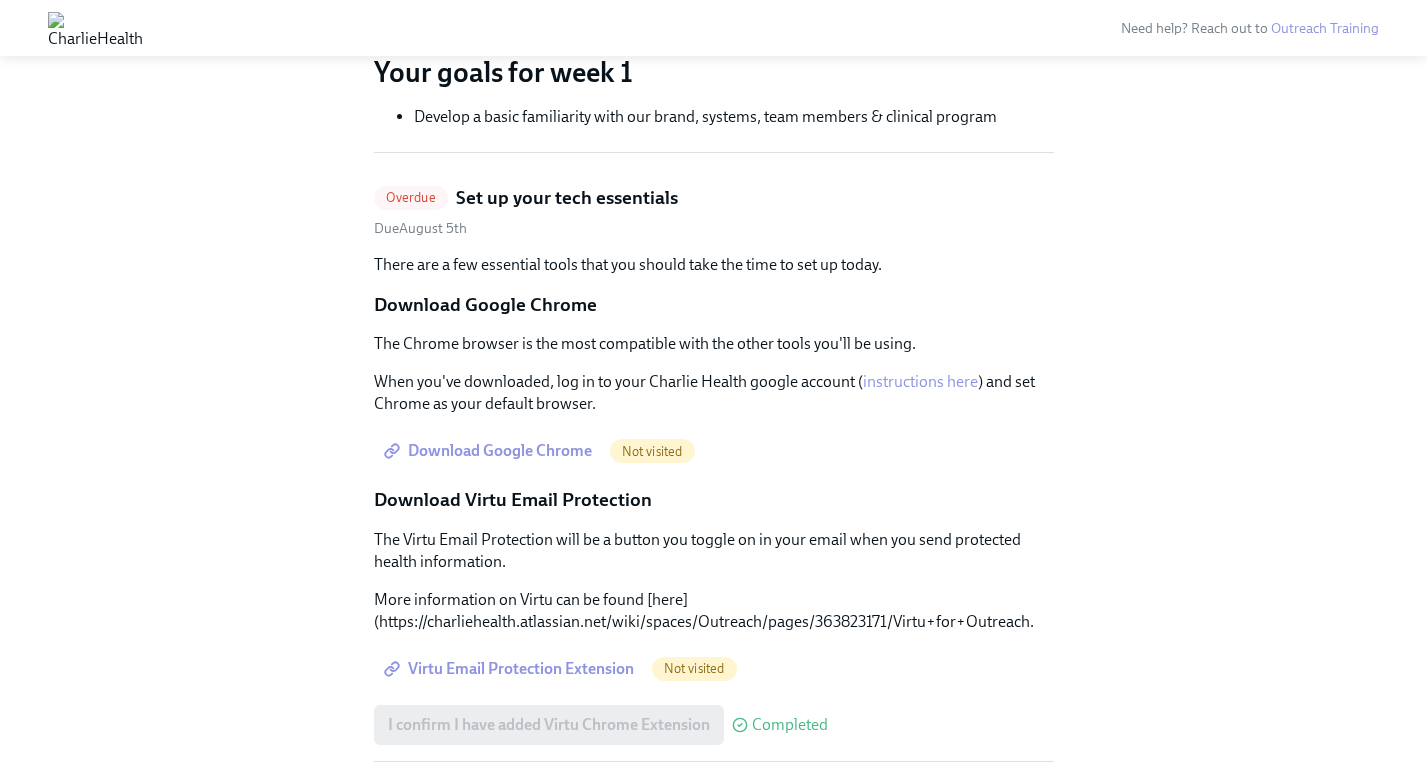 scroll, scrollTop: 464, scrollLeft: 0, axis: vertical 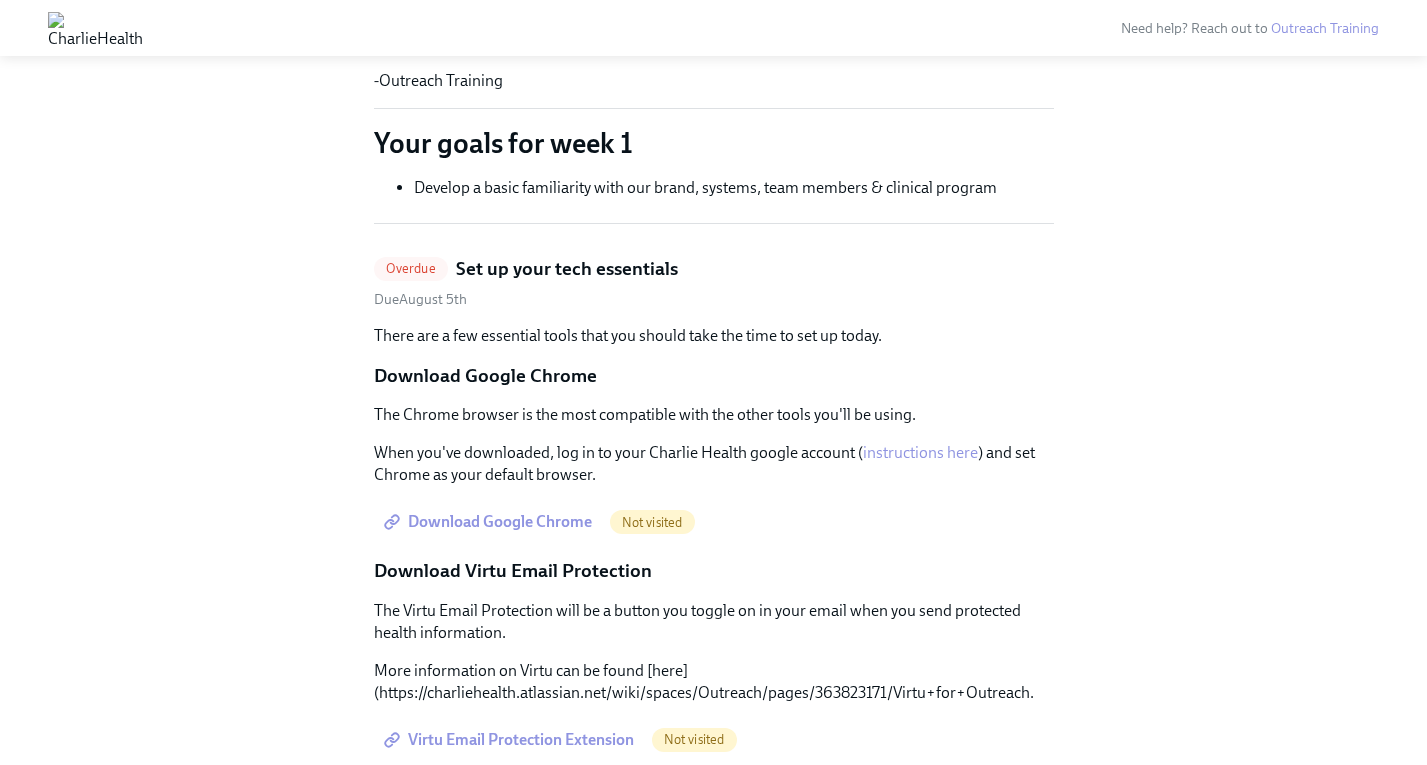 click on "Download Google Chrome" at bounding box center [490, 522] 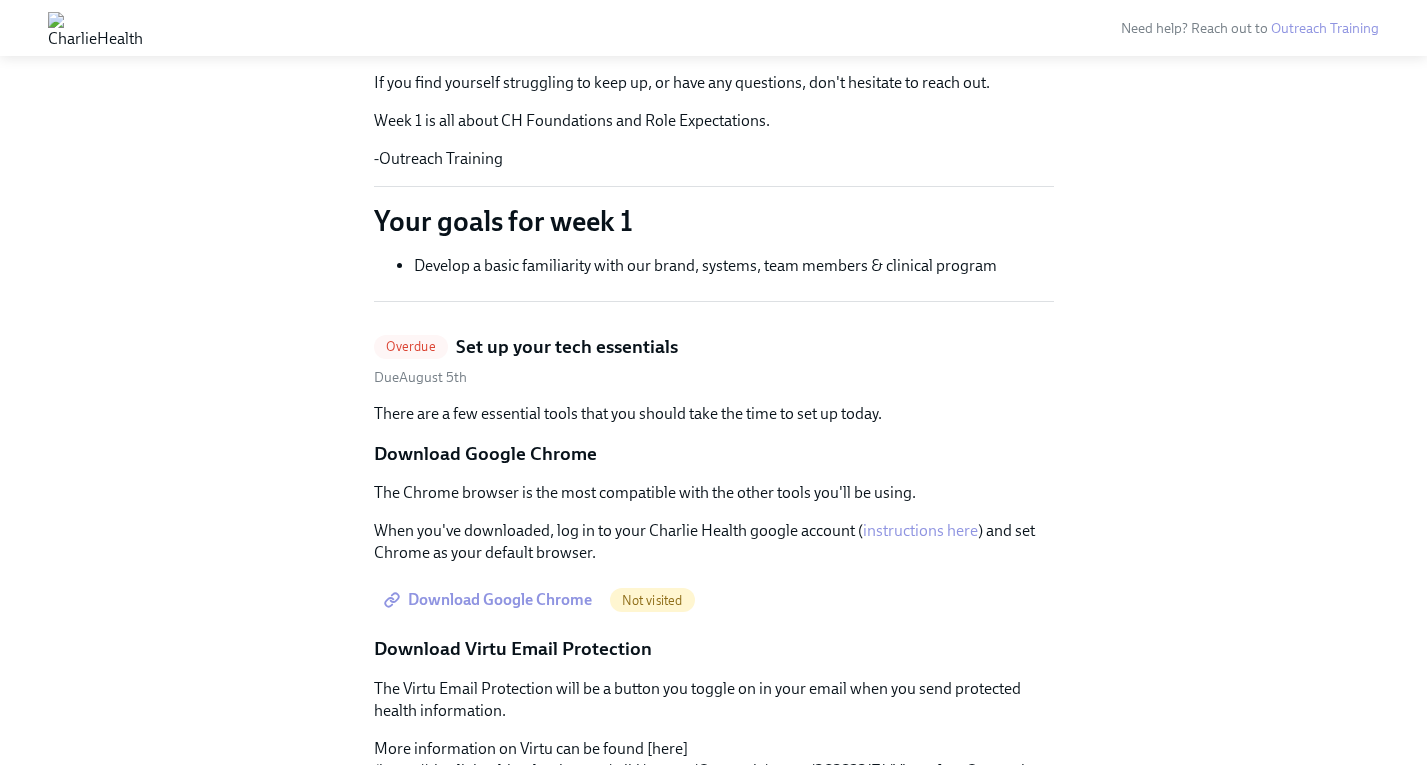 scroll, scrollTop: 381, scrollLeft: 0, axis: vertical 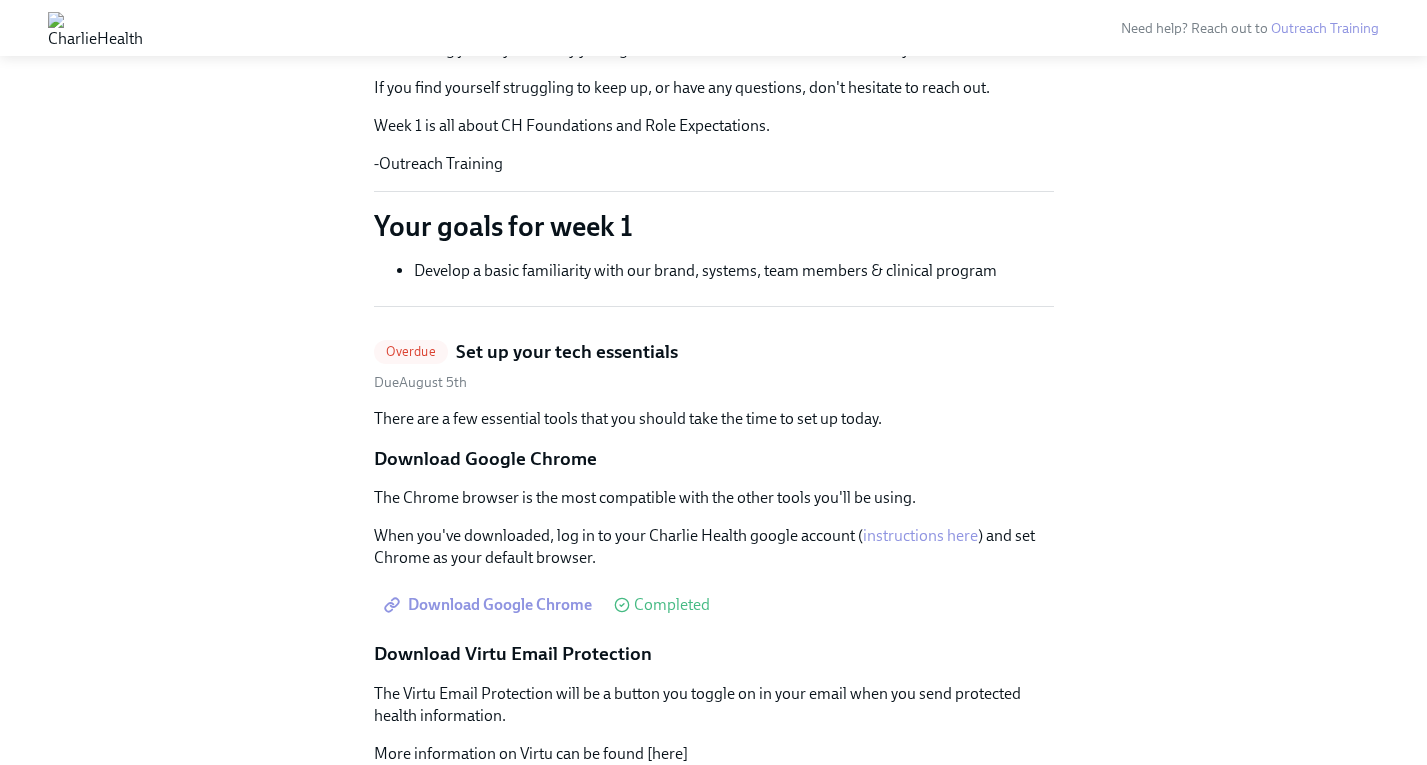 click on "Download Google Chrome" at bounding box center (490, 605) 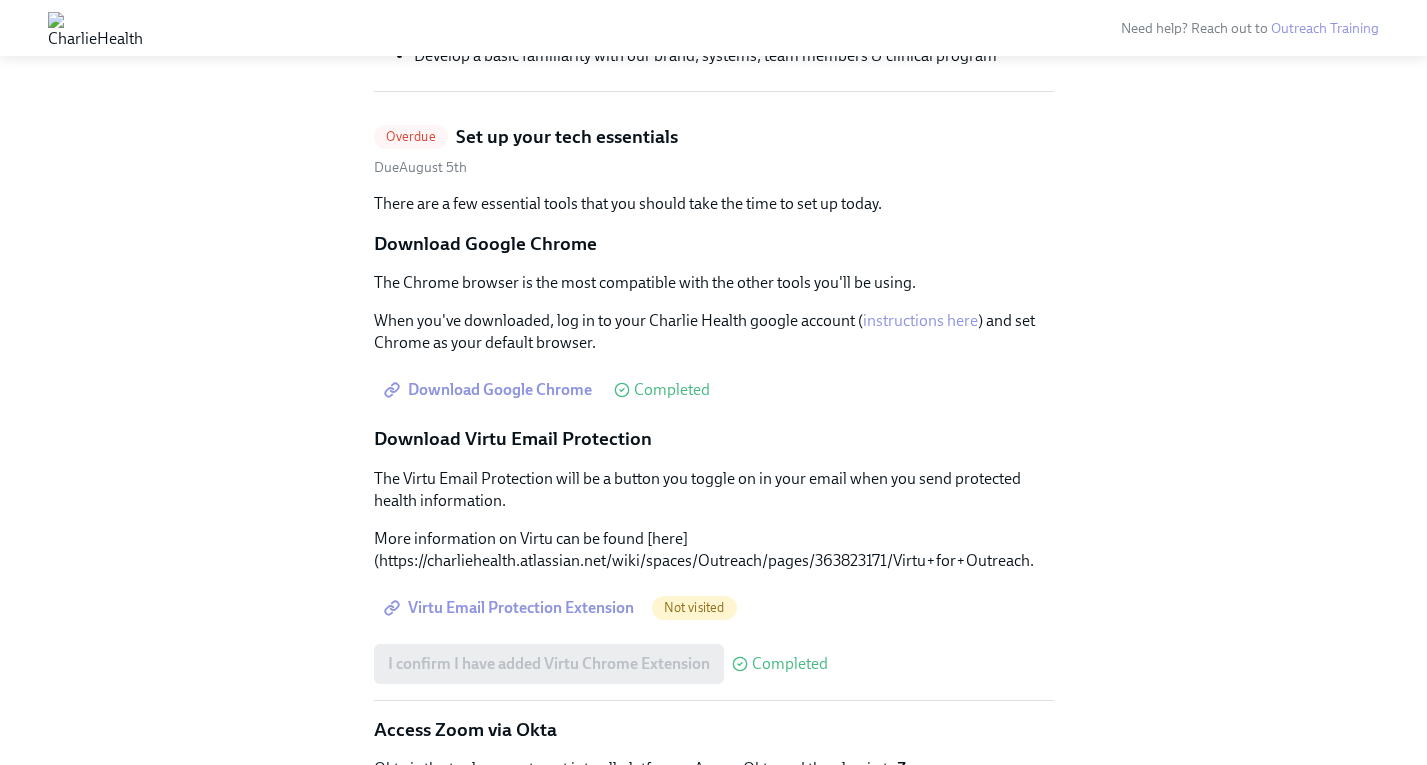 scroll, scrollTop: 597, scrollLeft: 0, axis: vertical 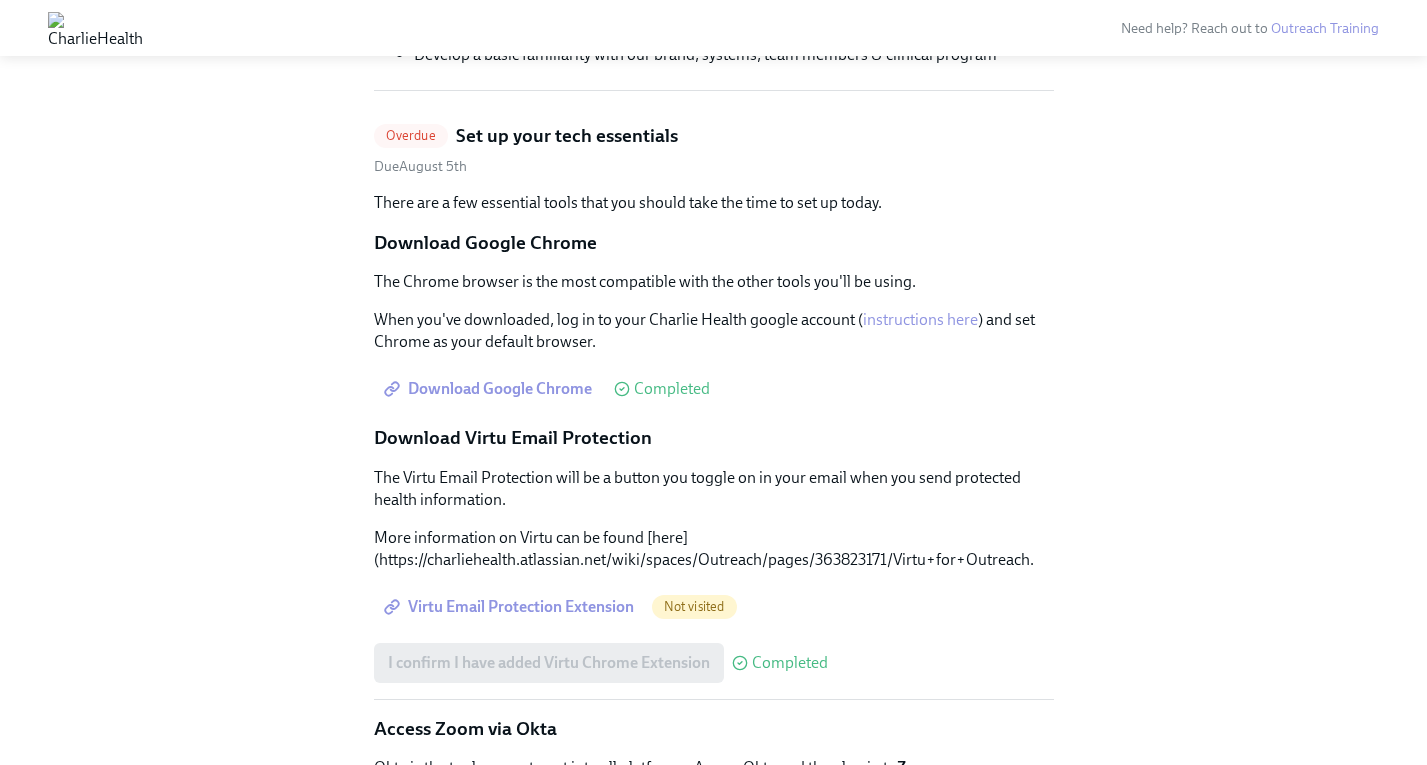 click on "Virtu Email Protection Extension" at bounding box center (511, 607) 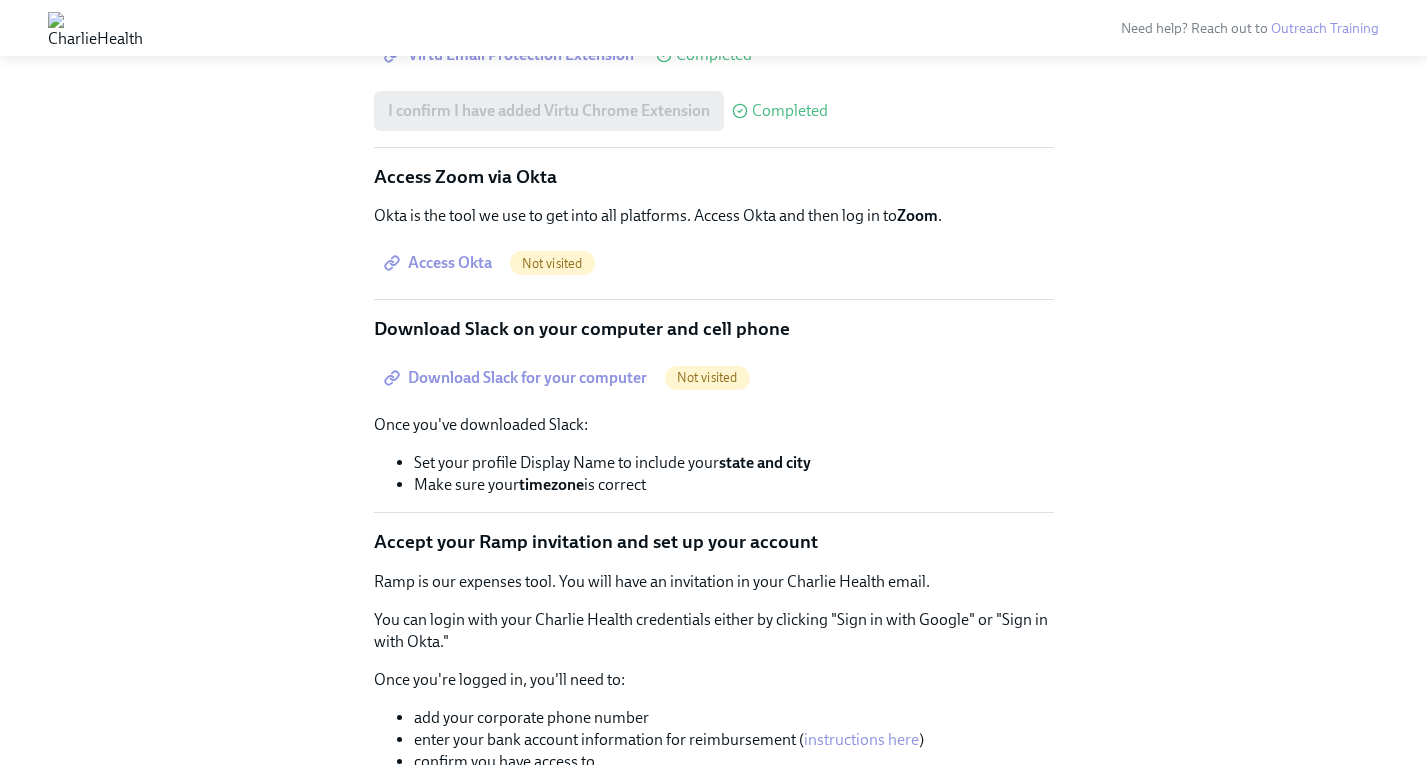 scroll, scrollTop: 1151, scrollLeft: 0, axis: vertical 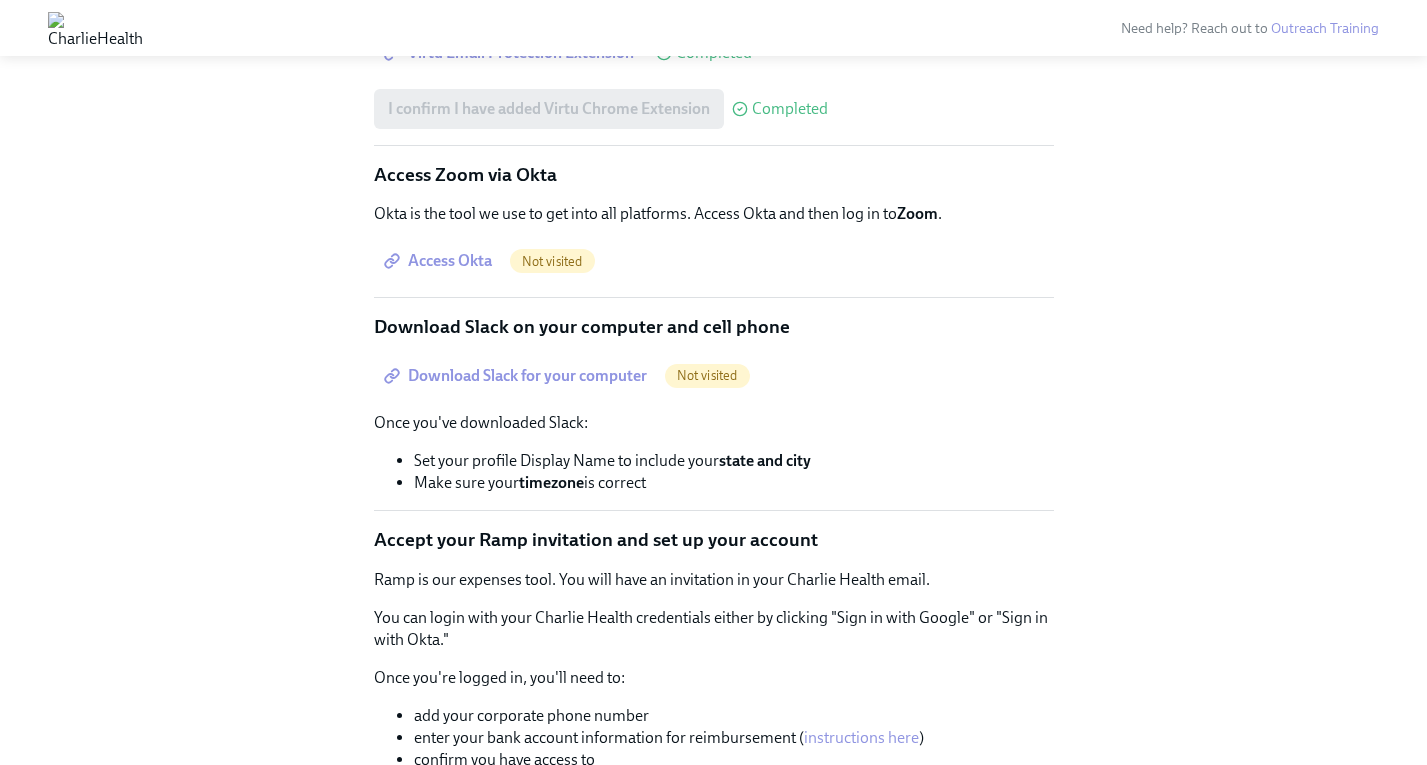 click on "Access Okta" at bounding box center [440, 261] 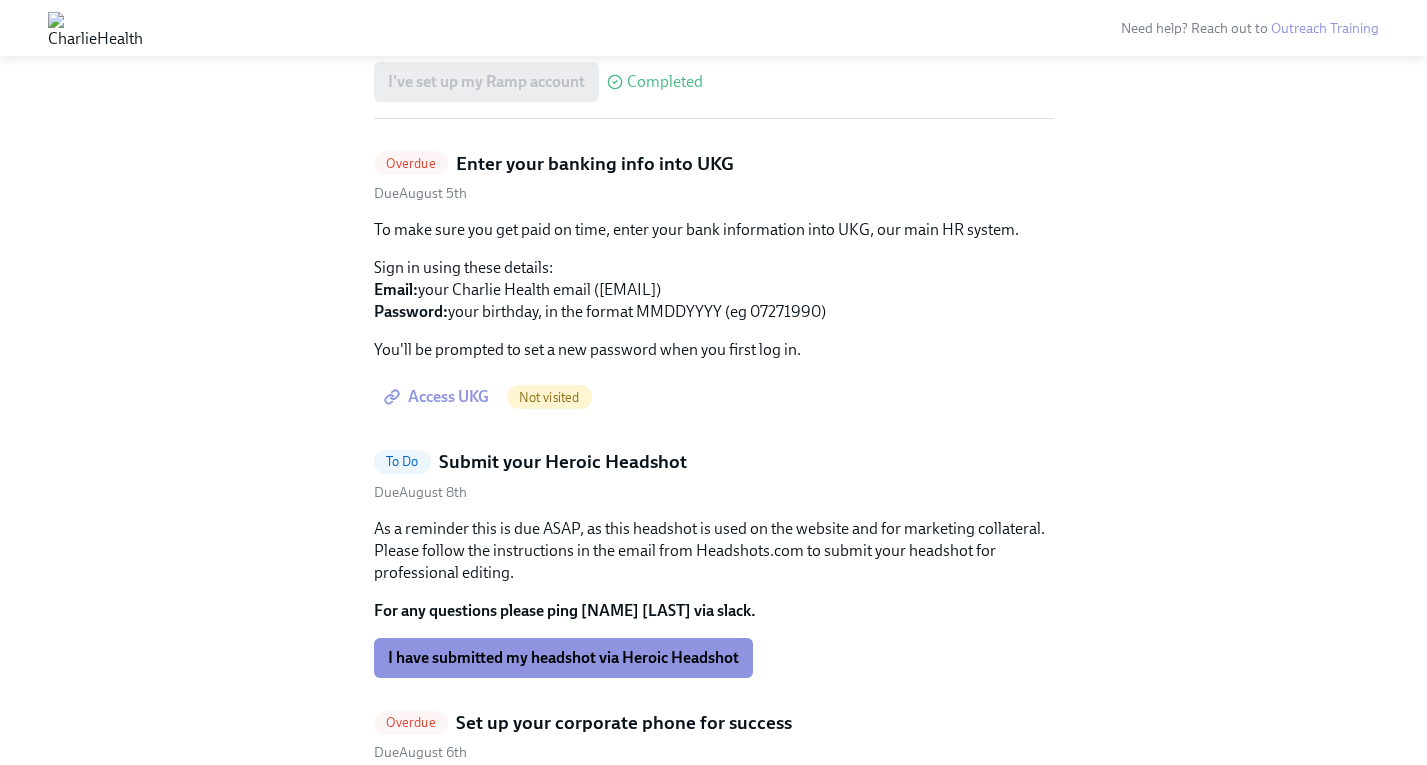 scroll, scrollTop: 1951, scrollLeft: 0, axis: vertical 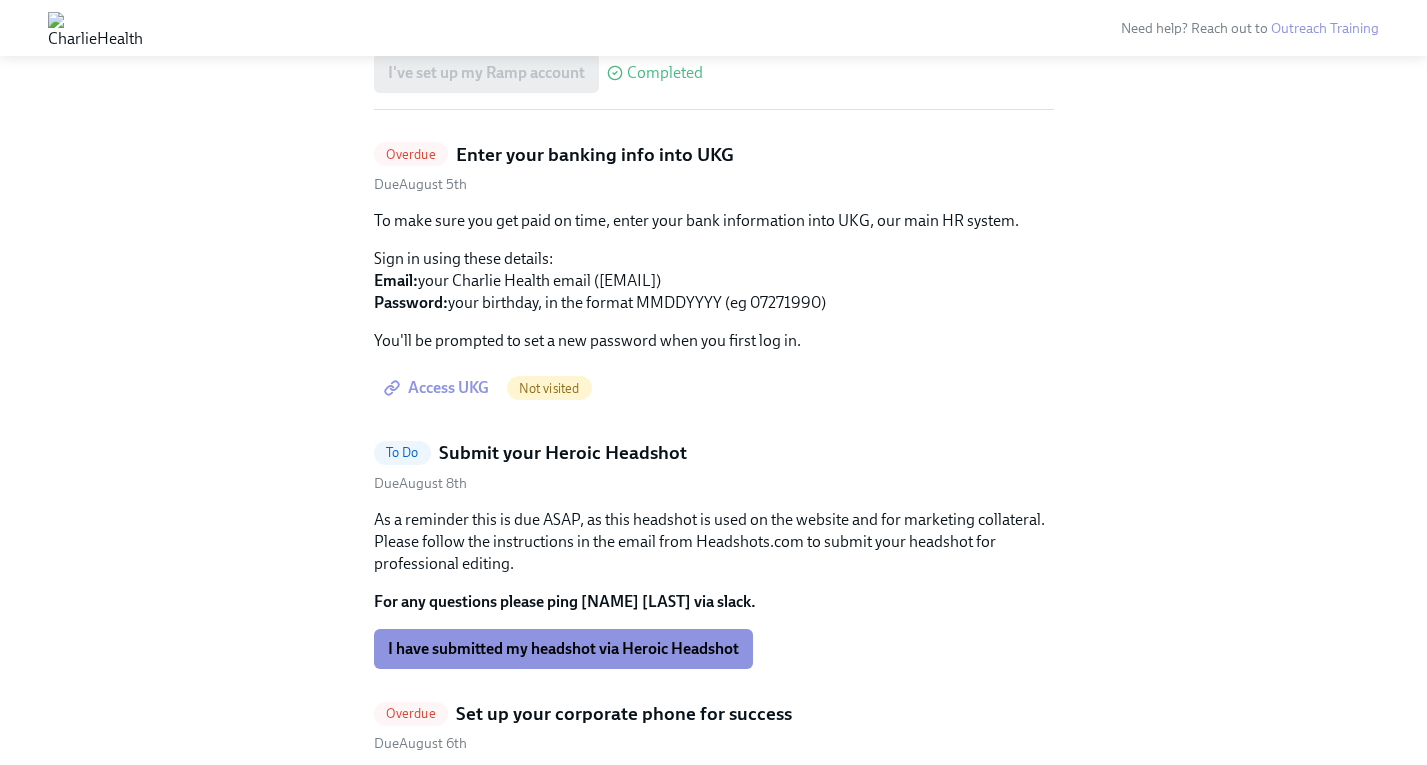 click on "Access UKG" at bounding box center (438, 388) 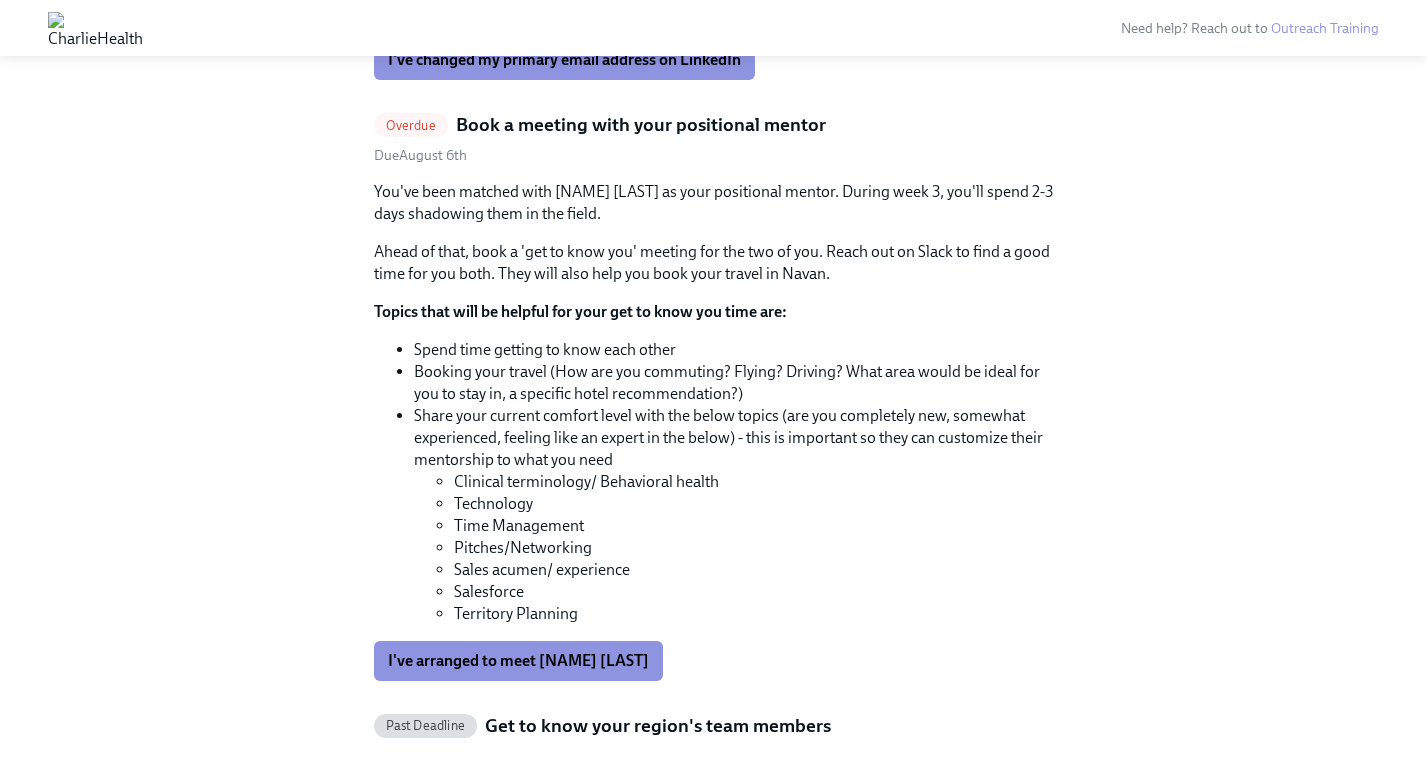 scroll, scrollTop: 2927, scrollLeft: 0, axis: vertical 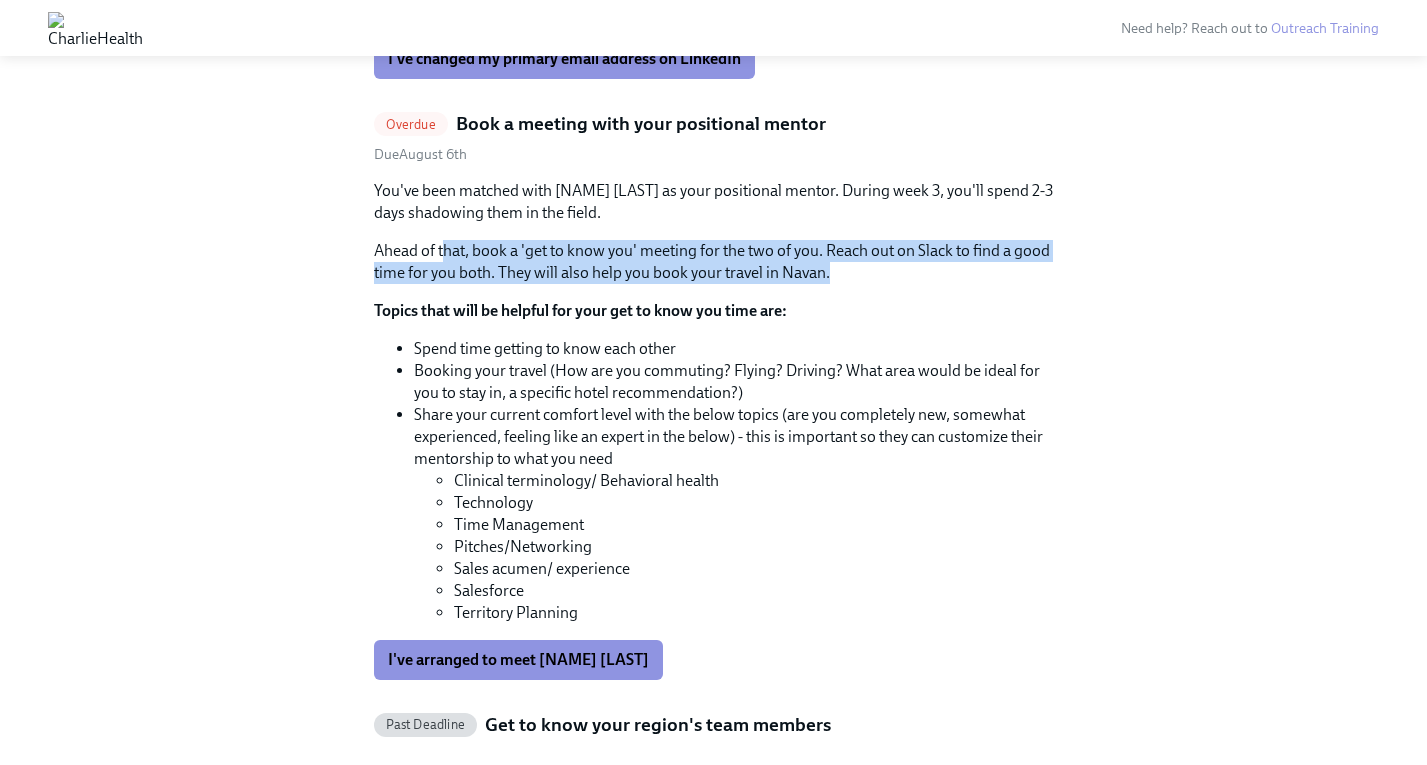 drag, startPoint x: 446, startPoint y: 245, endPoint x: 883, endPoint y: 276, distance: 438.09818 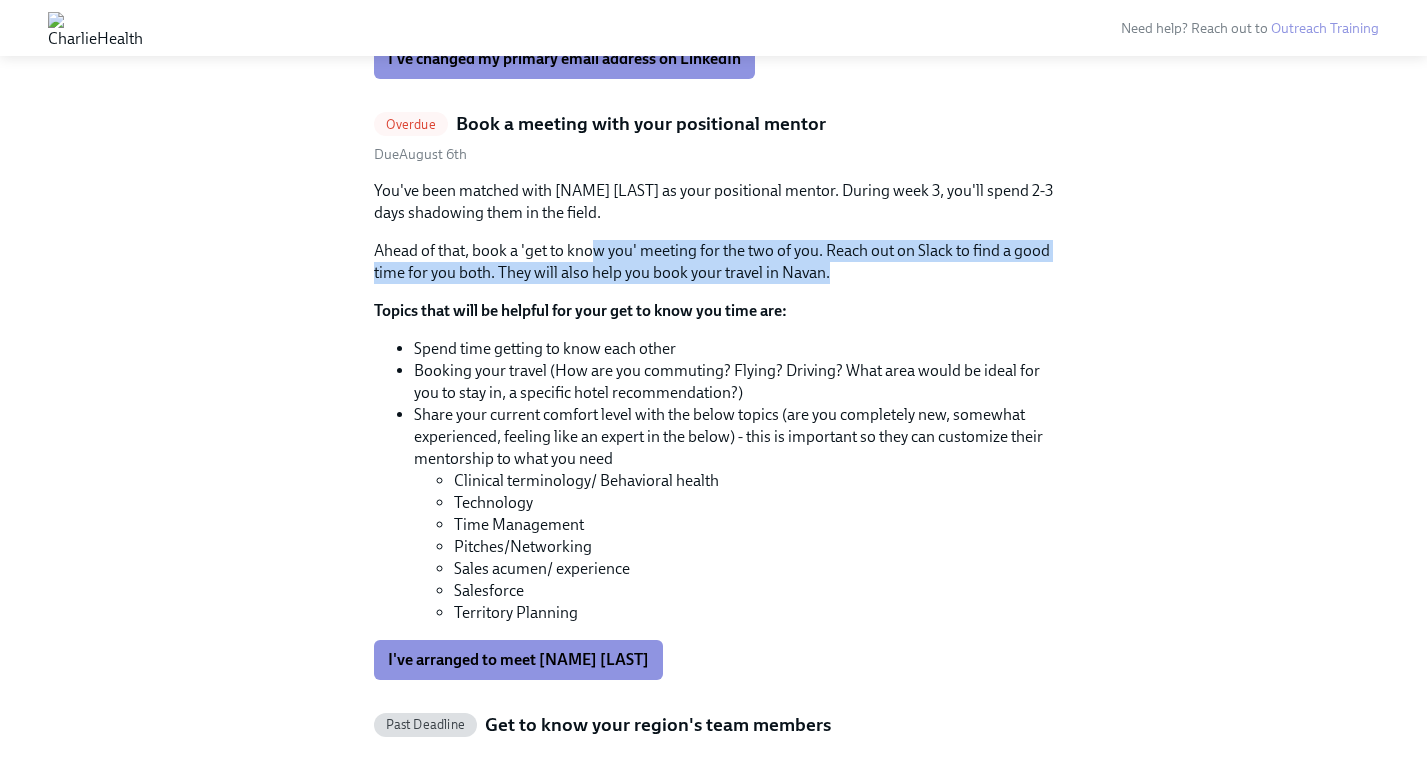 drag, startPoint x: 594, startPoint y: 245, endPoint x: 884, endPoint y: 266, distance: 290.75934 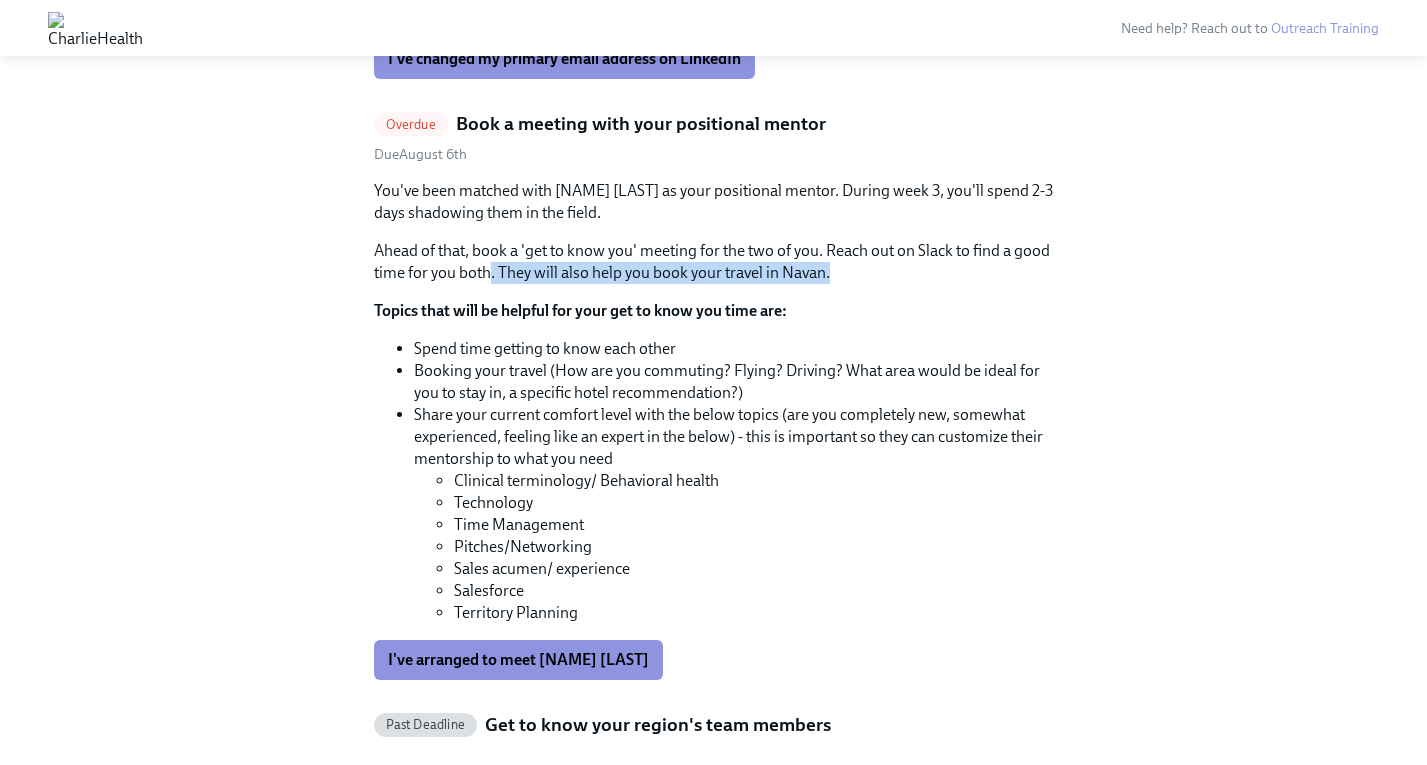 drag, startPoint x: 492, startPoint y: 272, endPoint x: 901, endPoint y: 288, distance: 409.31284 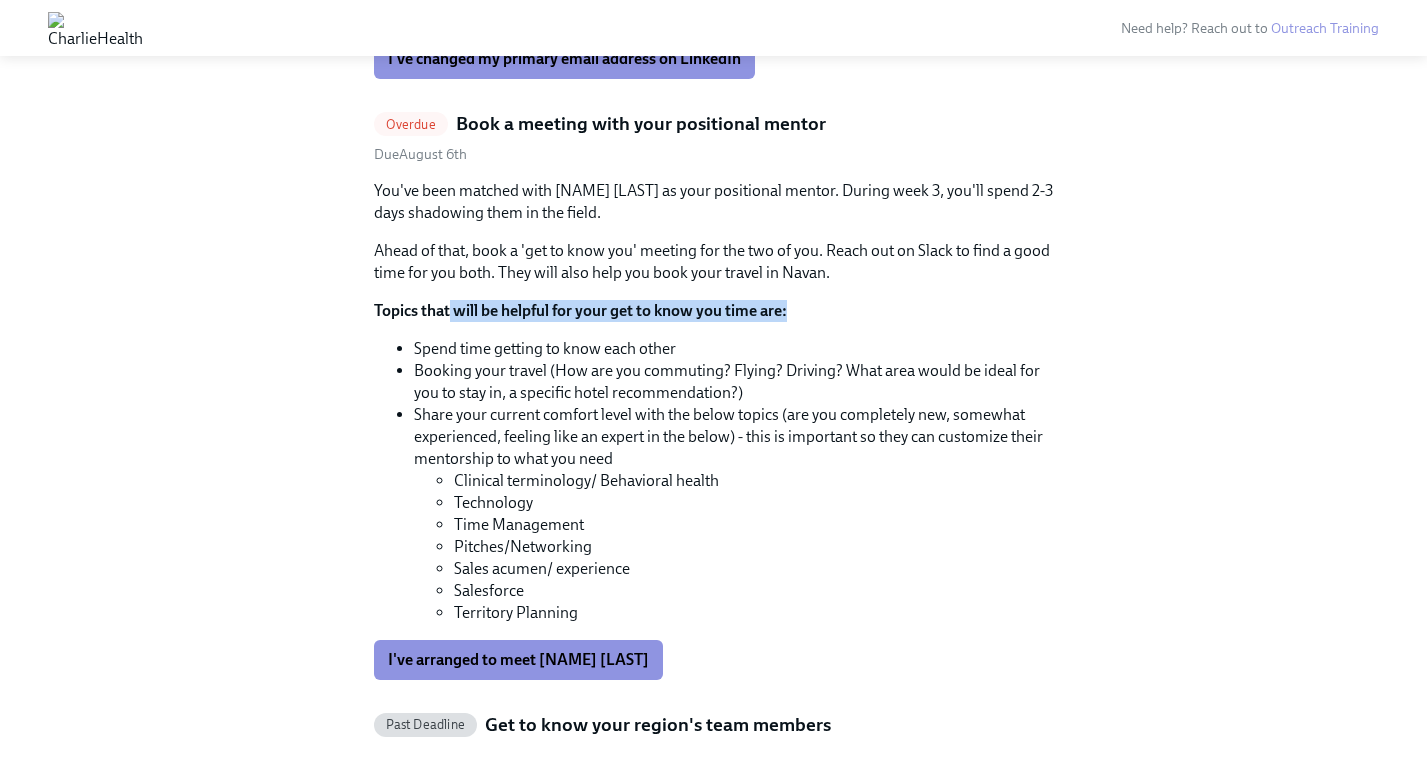 drag, startPoint x: 450, startPoint y: 307, endPoint x: 807, endPoint y: 307, distance: 357 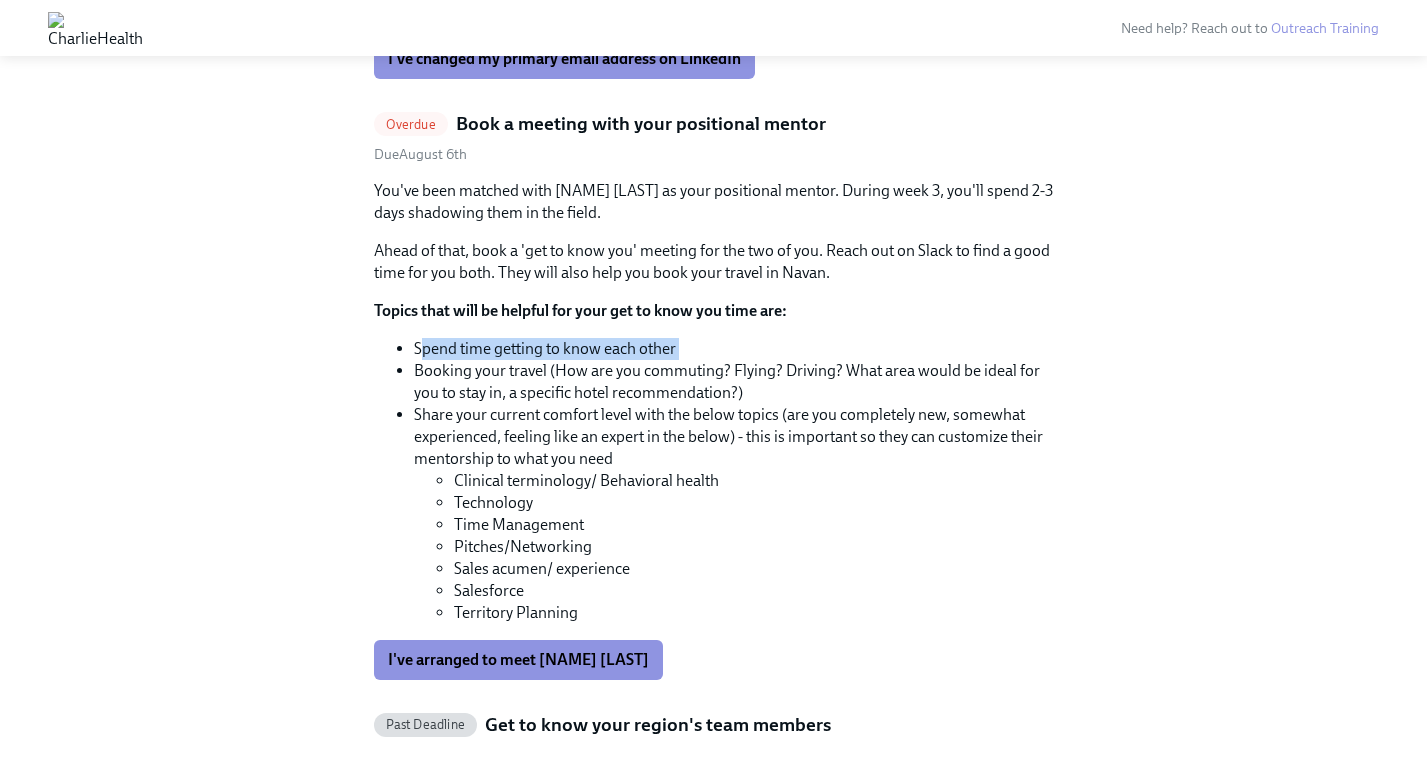 drag, startPoint x: 418, startPoint y: 347, endPoint x: 736, endPoint y: 360, distance: 318.26562 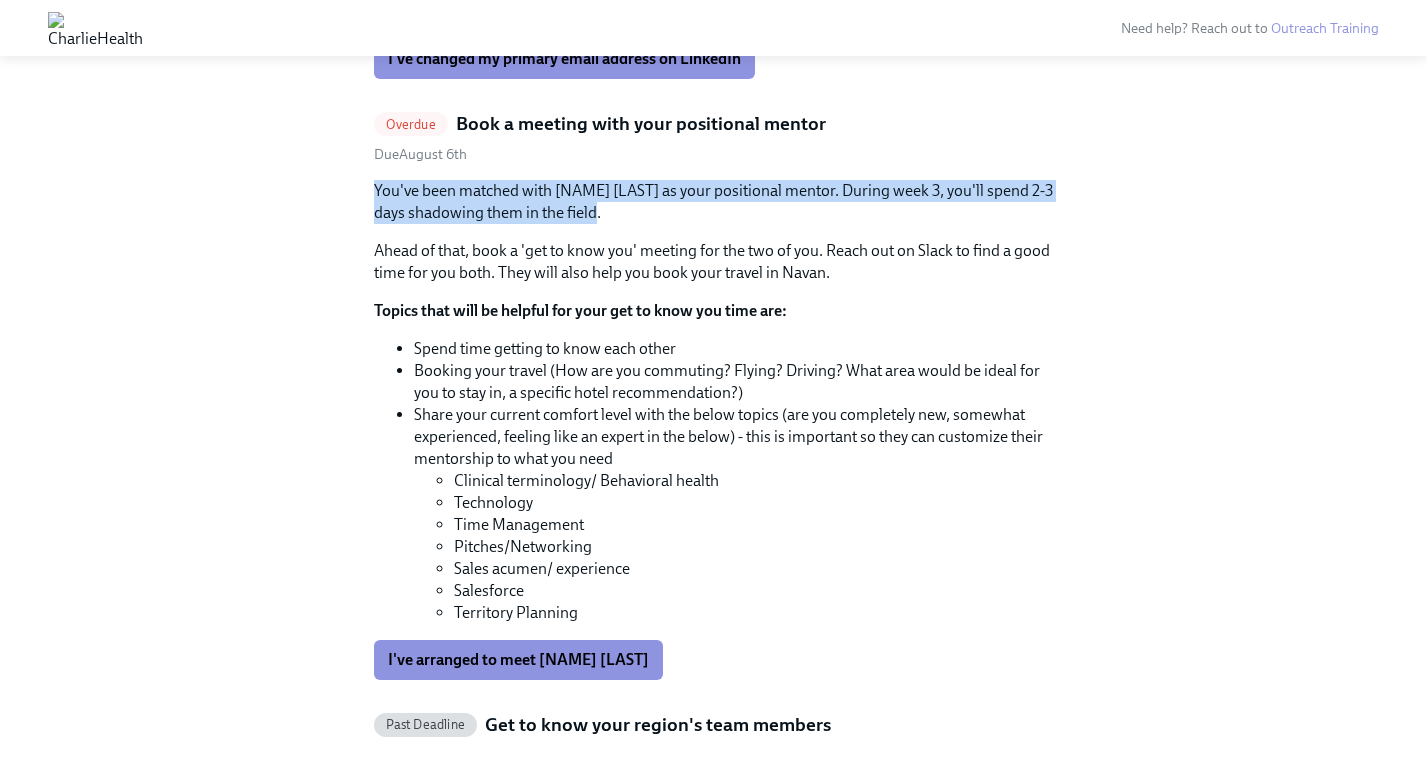 drag, startPoint x: 372, startPoint y: 191, endPoint x: 777, endPoint y: 204, distance: 405.2086 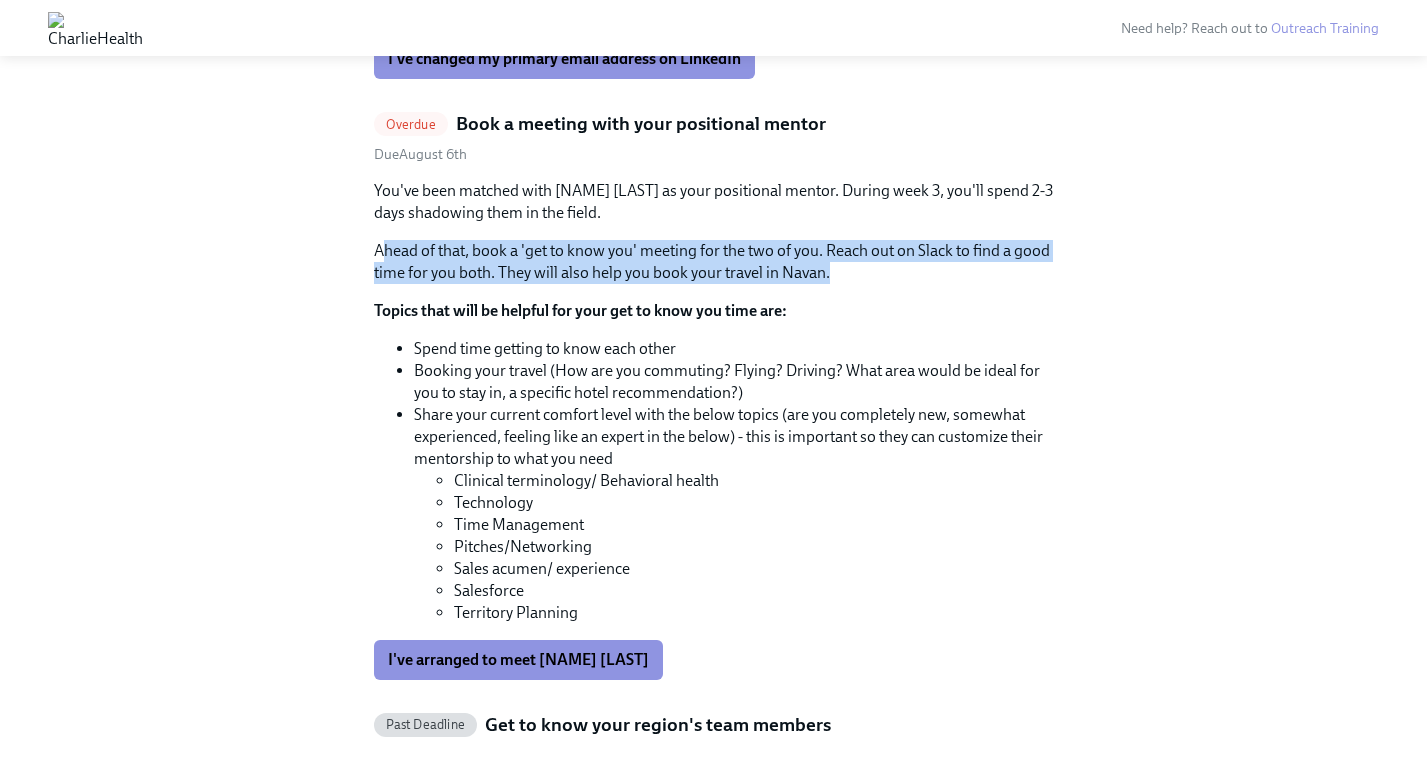 drag, startPoint x: 382, startPoint y: 248, endPoint x: 943, endPoint y: 272, distance: 561.5131 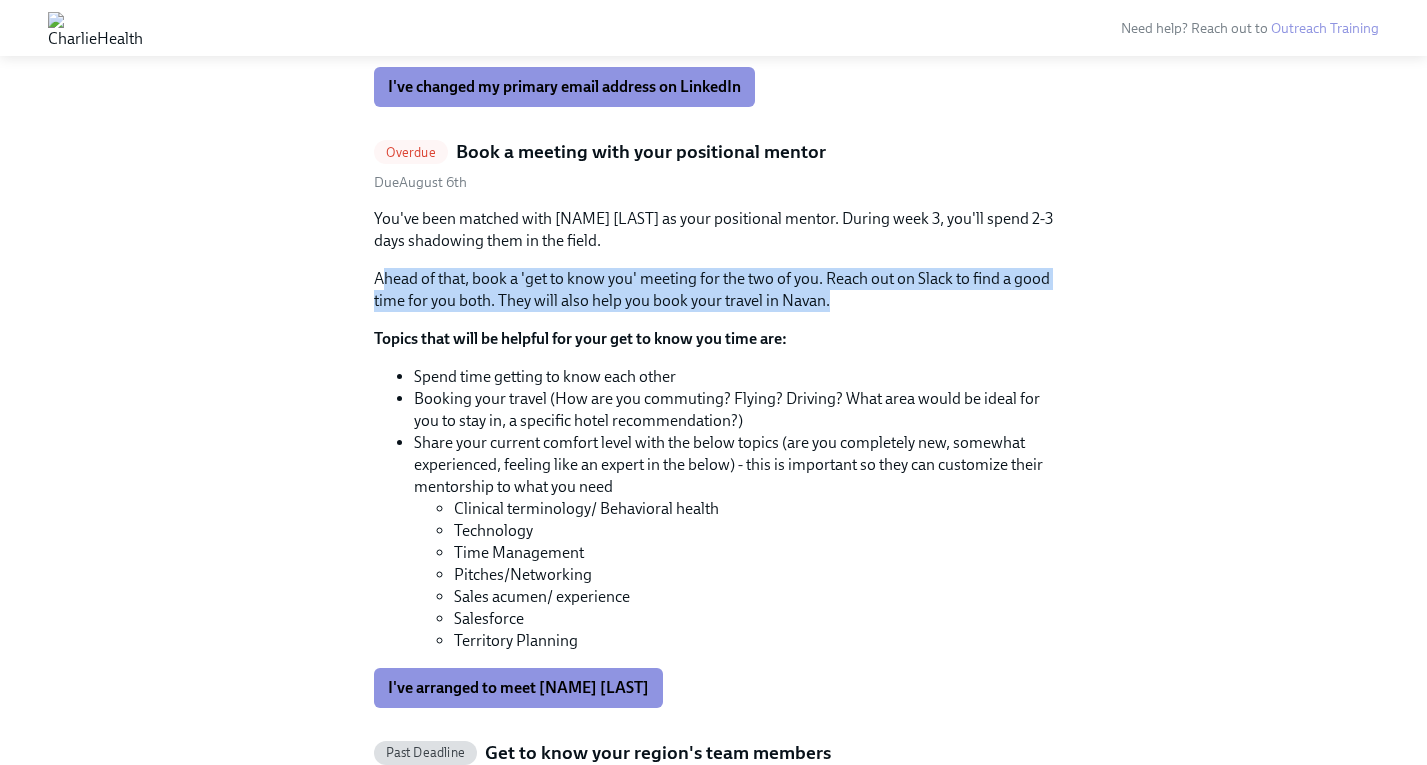 scroll, scrollTop: 2890, scrollLeft: 0, axis: vertical 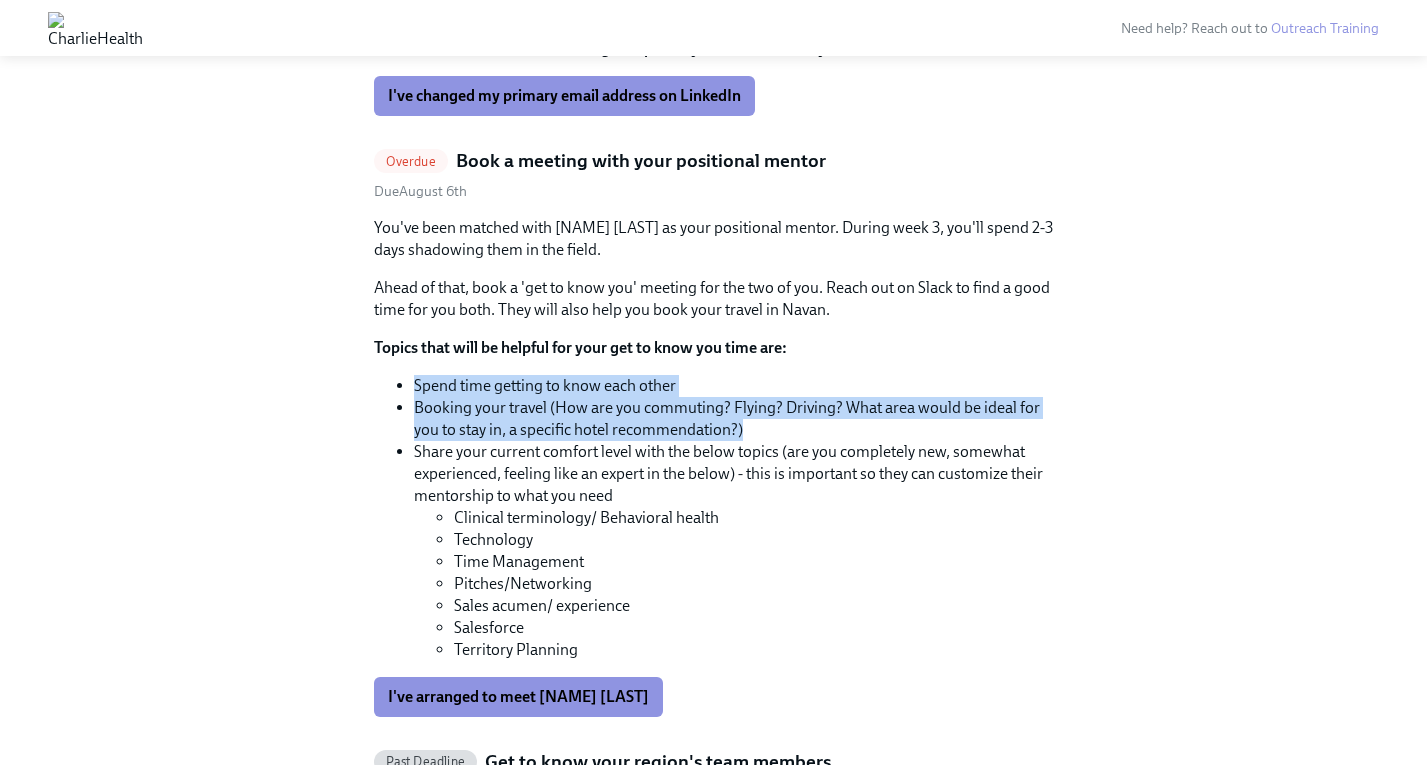drag, startPoint x: 415, startPoint y: 388, endPoint x: 802, endPoint y: 426, distance: 388.86115 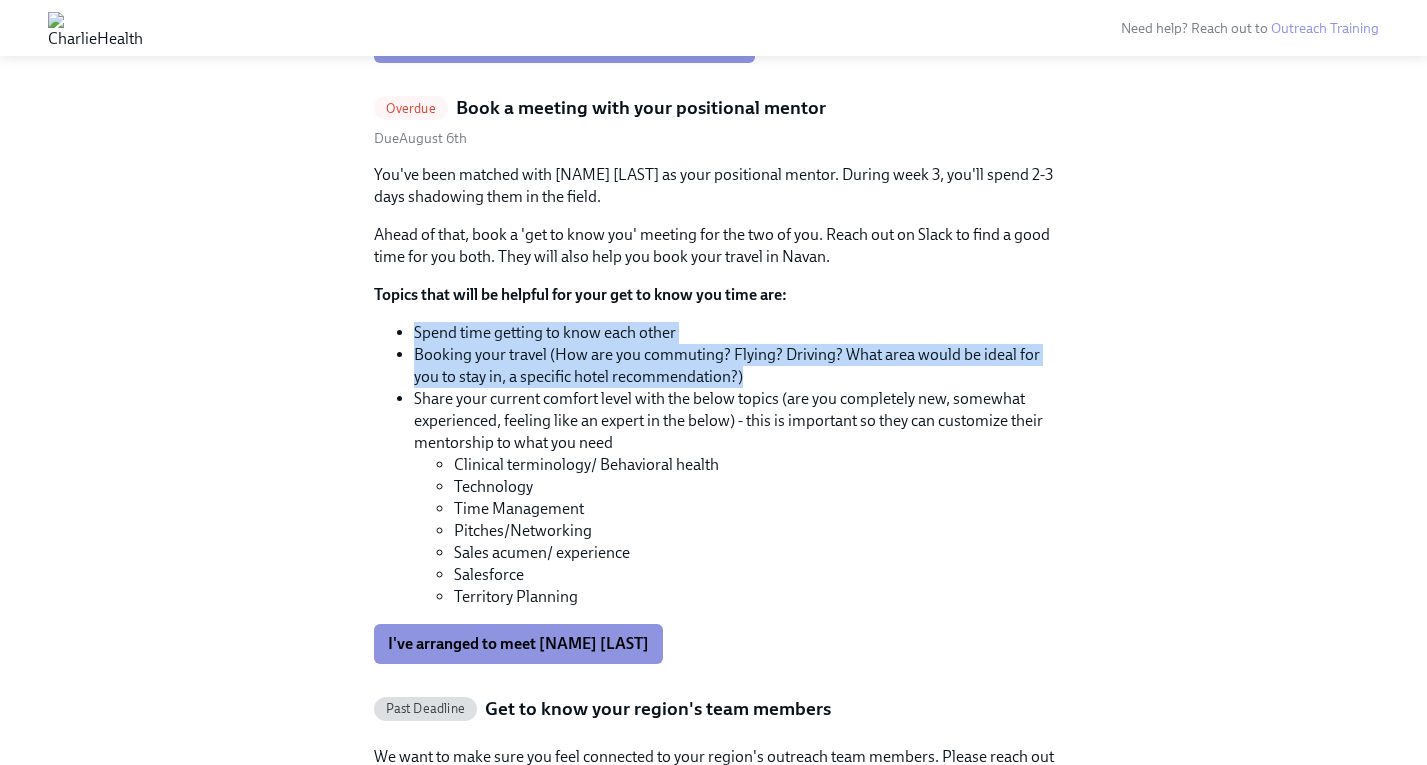 scroll, scrollTop: 2950, scrollLeft: 0, axis: vertical 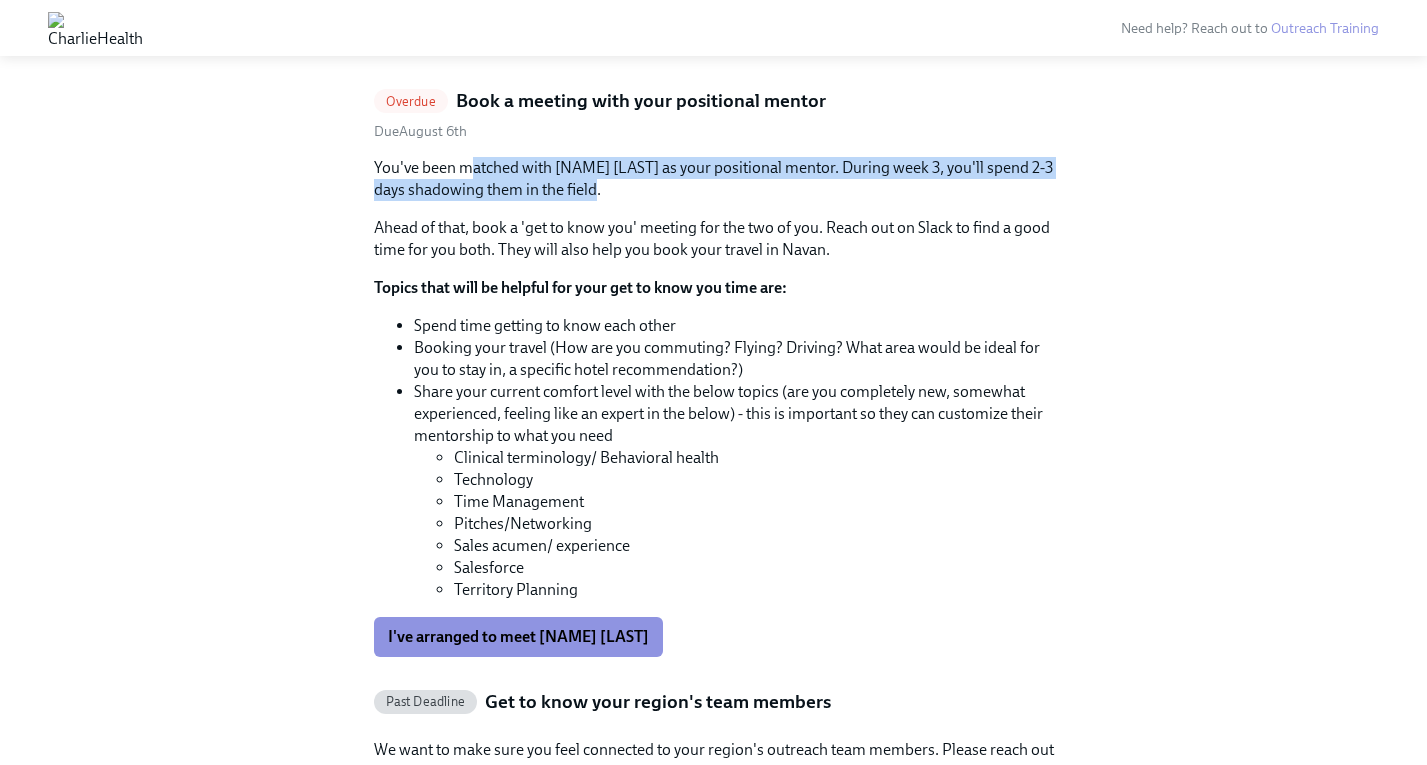 drag, startPoint x: 467, startPoint y: 160, endPoint x: 638, endPoint y: 193, distance: 174.1551 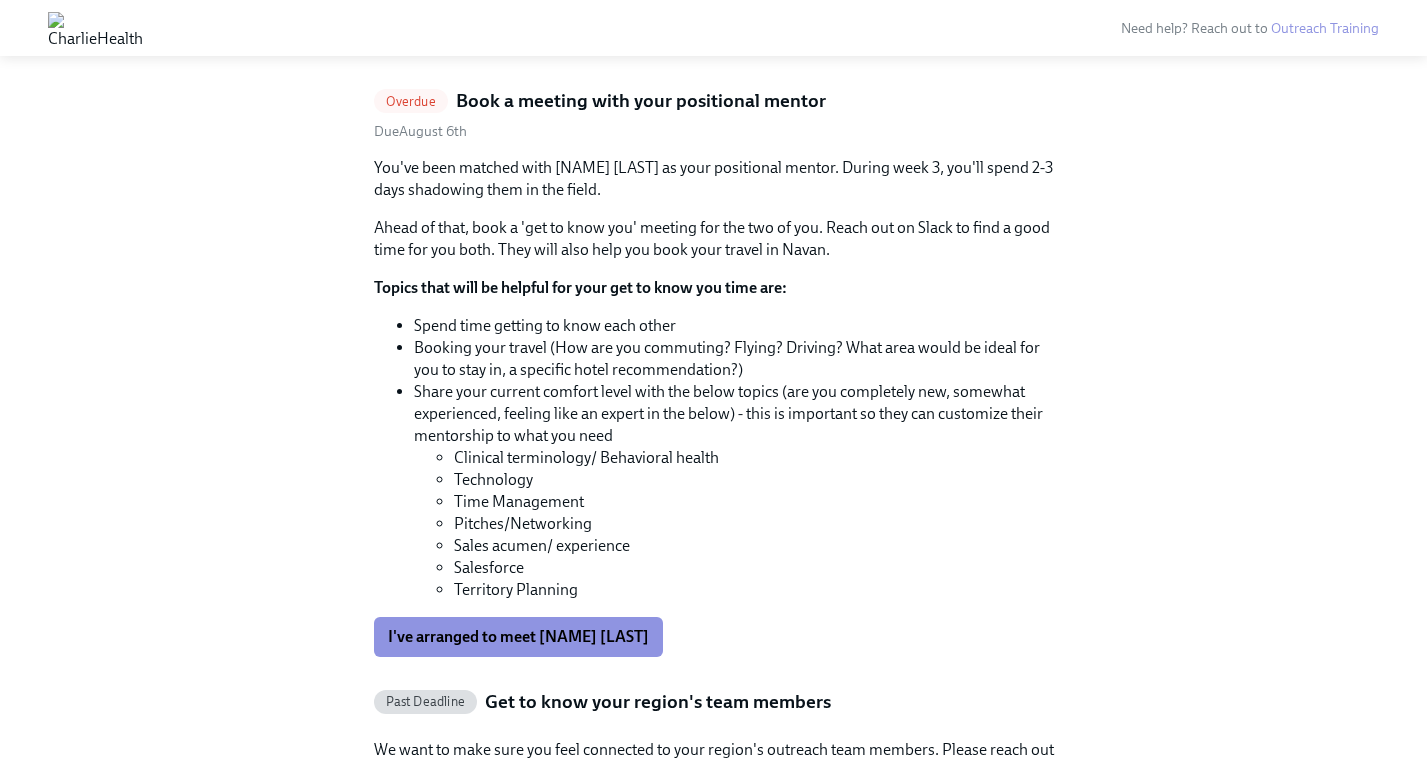 drag, startPoint x: 379, startPoint y: 230, endPoint x: 477, endPoint y: 220, distance: 98.50888 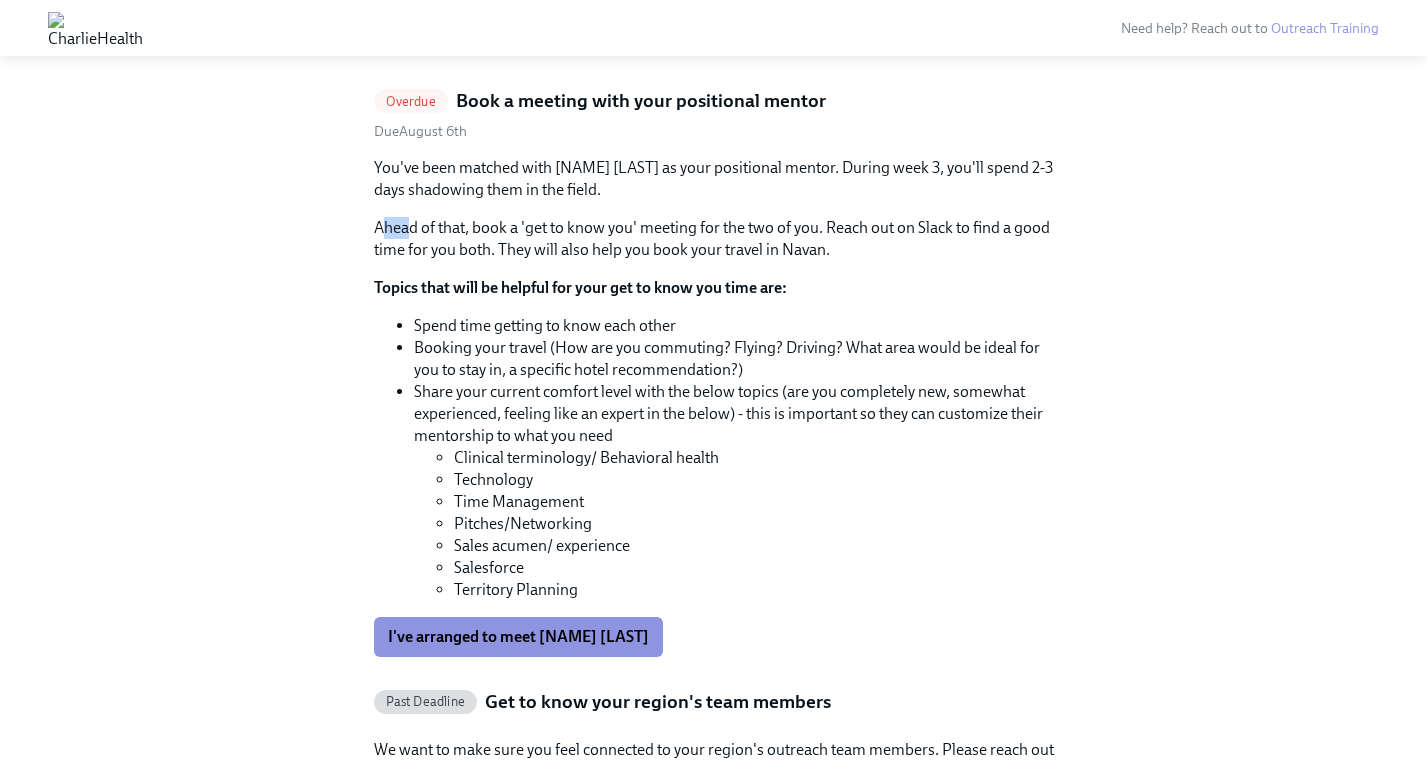 click on "Ahead of that, book a 'get to know you' meeting for the two of you. Reach out on Slack to find a good time for you both. They will also help you book your travel in Navan." at bounding box center (714, 239) 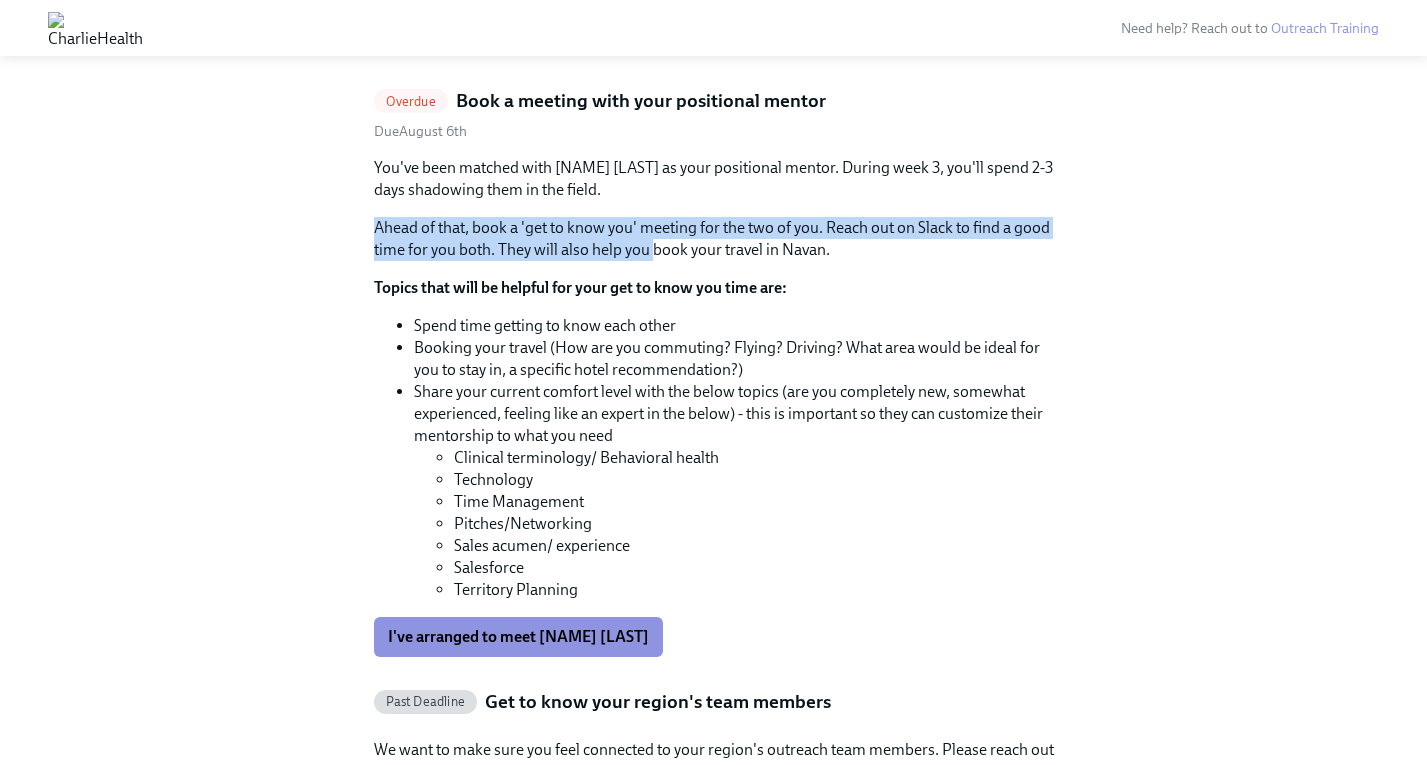 drag, startPoint x: 412, startPoint y: 227, endPoint x: 645, endPoint y: 243, distance: 233.5487 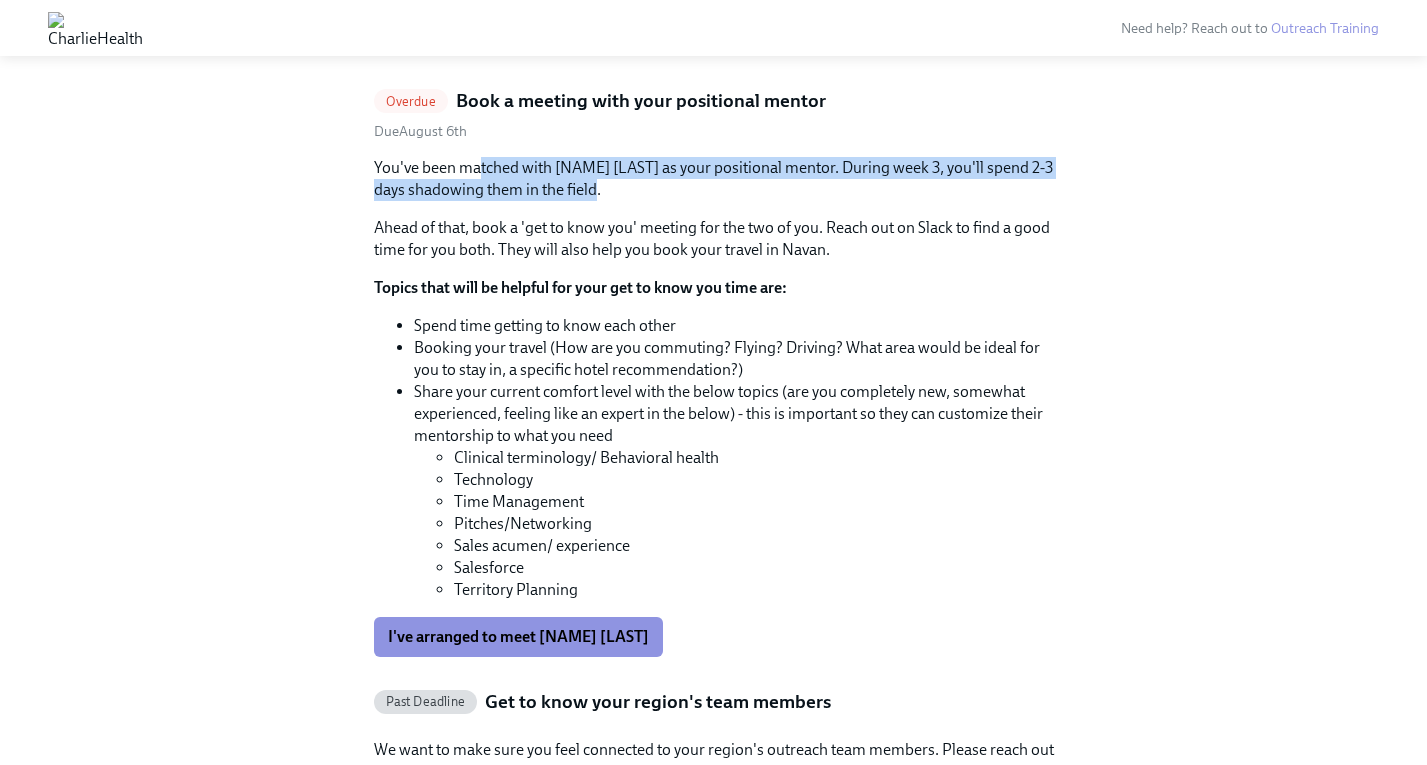 drag, startPoint x: 478, startPoint y: 170, endPoint x: 684, endPoint y: 187, distance: 206.70027 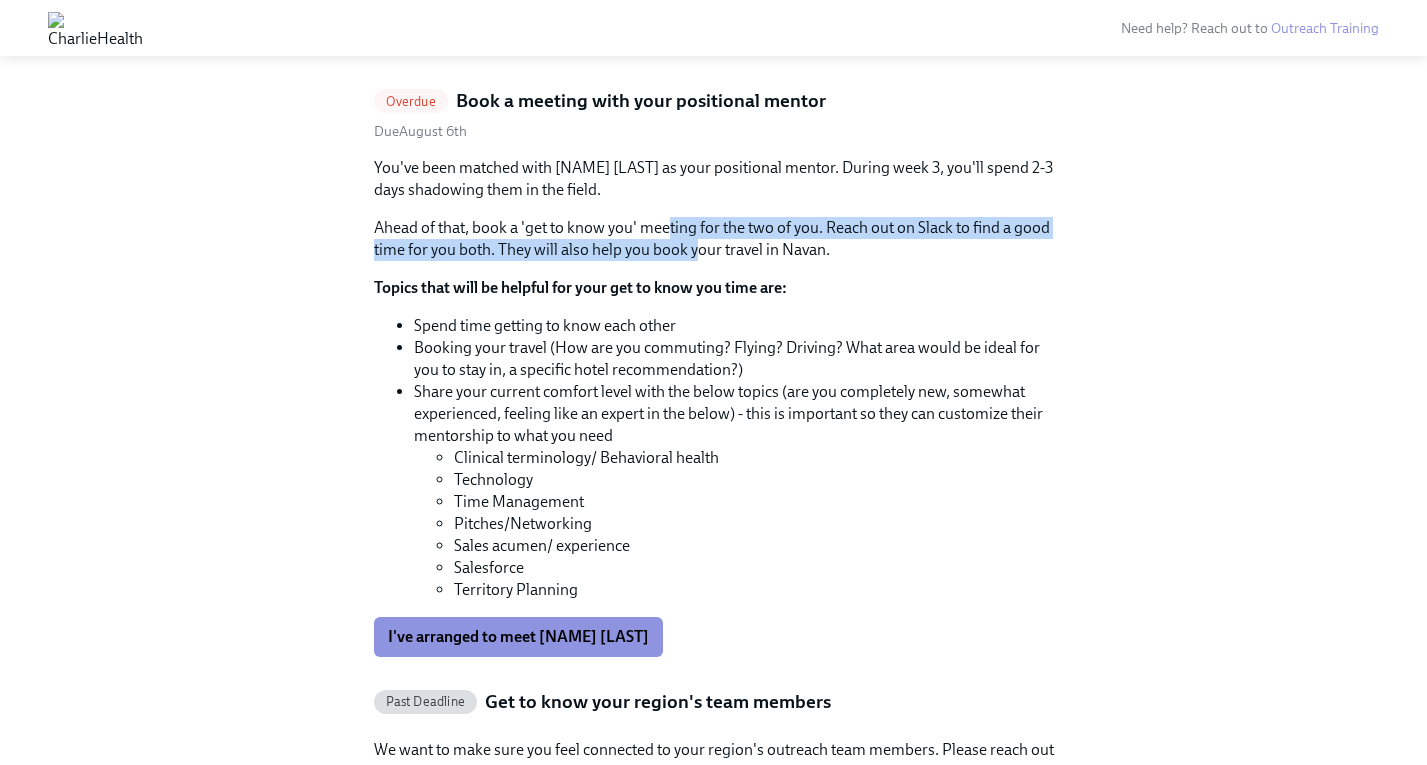 drag, startPoint x: 670, startPoint y: 222, endPoint x: 698, endPoint y: 262, distance: 48.82622 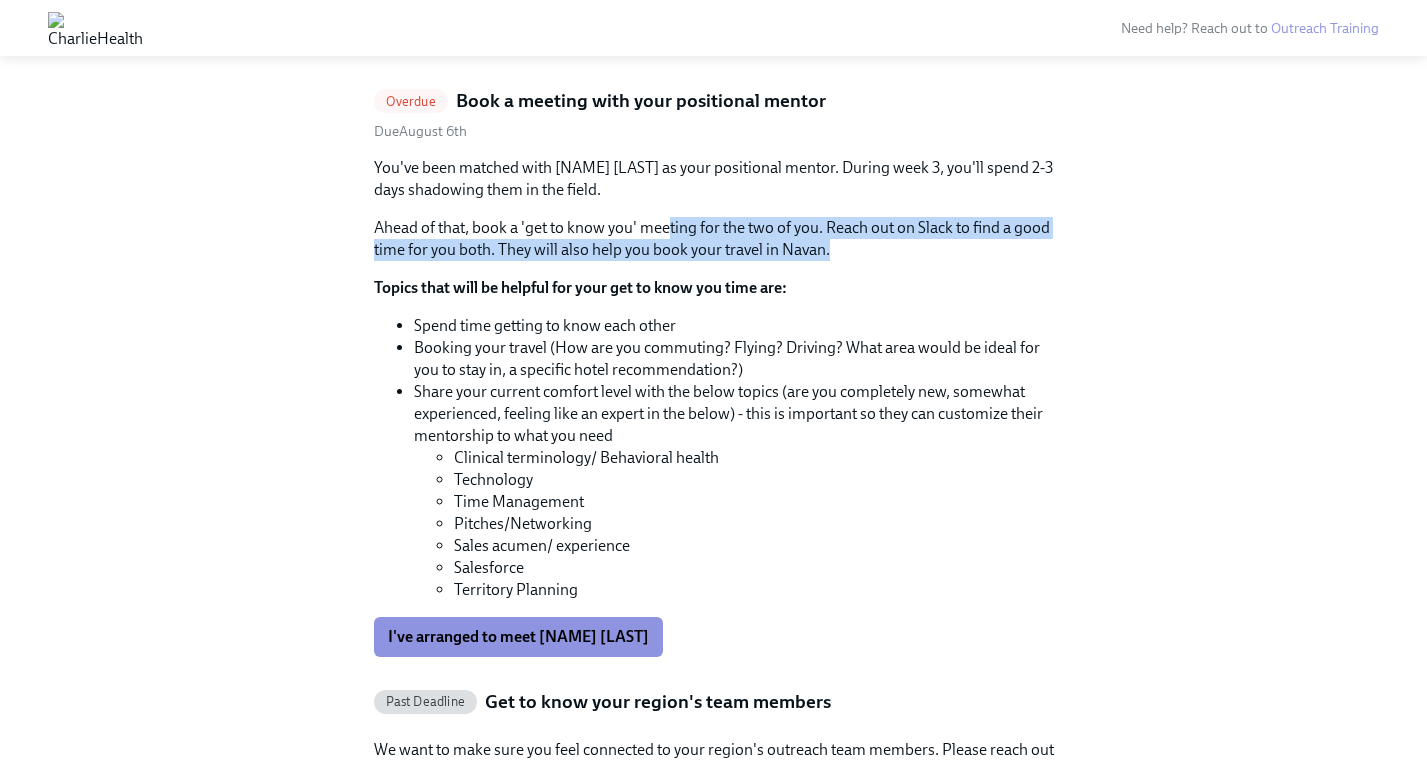 click on "You've been matched with [NAME] [LAST] as your positional mentor. During week 3, you'll spend 2-3 days shadowing them in the field.
Ahead of that, book a 'get to know you' meeting for the two of you. Reach out on Slack to find a good time for you both. They will also help you book your travel in Navan. Topics that will be helpful for your get to know you time are:
Spend time getting to know each other
Booking your travel (How are you commuting? Flying? Driving? What area would be ideal for you to stay in, a specific hotel recommendation?)
Share your current comfort level with the below topics  (are you completely new, somewhat experienced, feeling like an expert in the below) - this is important so they can customize their mentorship to what you need
Clinical terminology/ Behavioral health
Technology
Time Management
Pitches/Networking
Sales acumen/ experience
Salesforce
Territory Planning
I've arranged to meet [NAME] [LAST]" at bounding box center (714, 407) 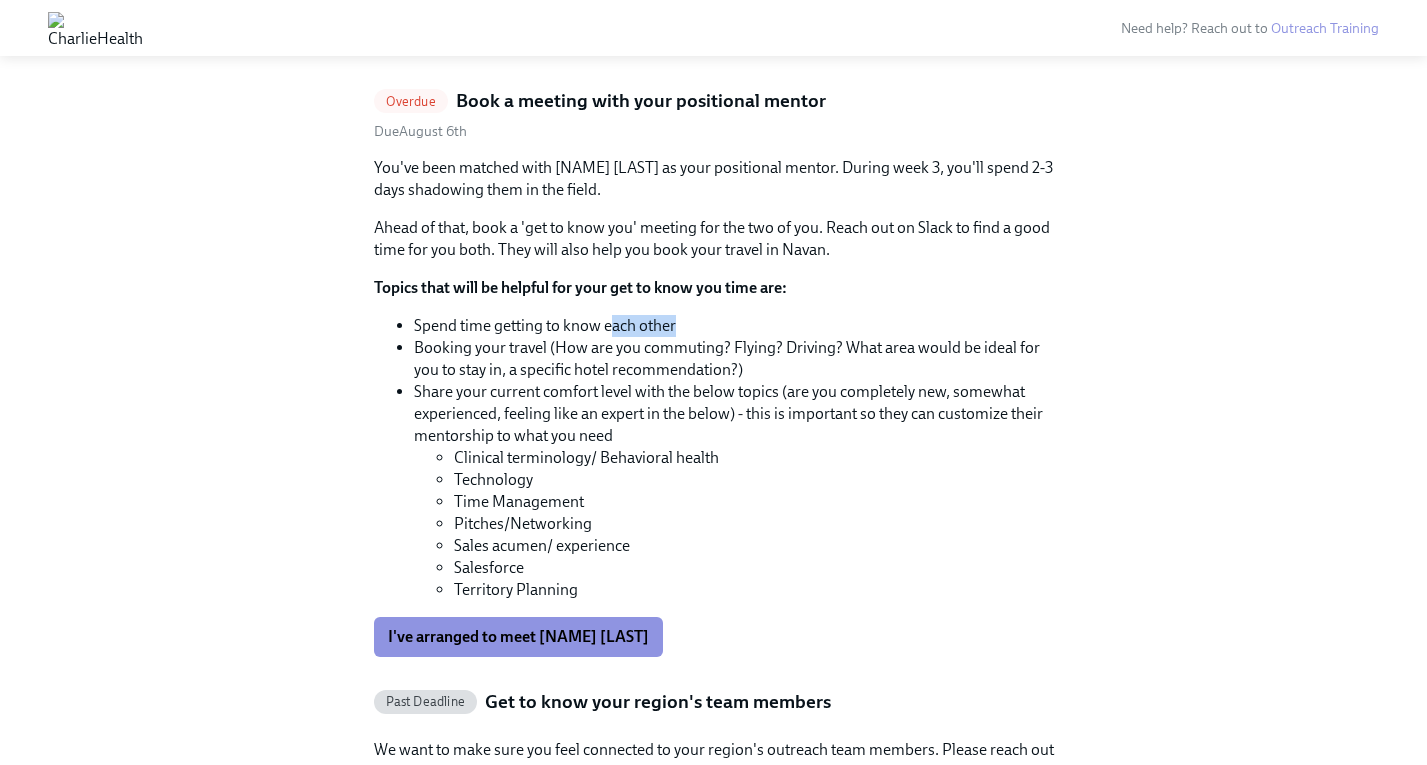 drag, startPoint x: 613, startPoint y: 318, endPoint x: 742, endPoint y: 320, distance: 129.0155 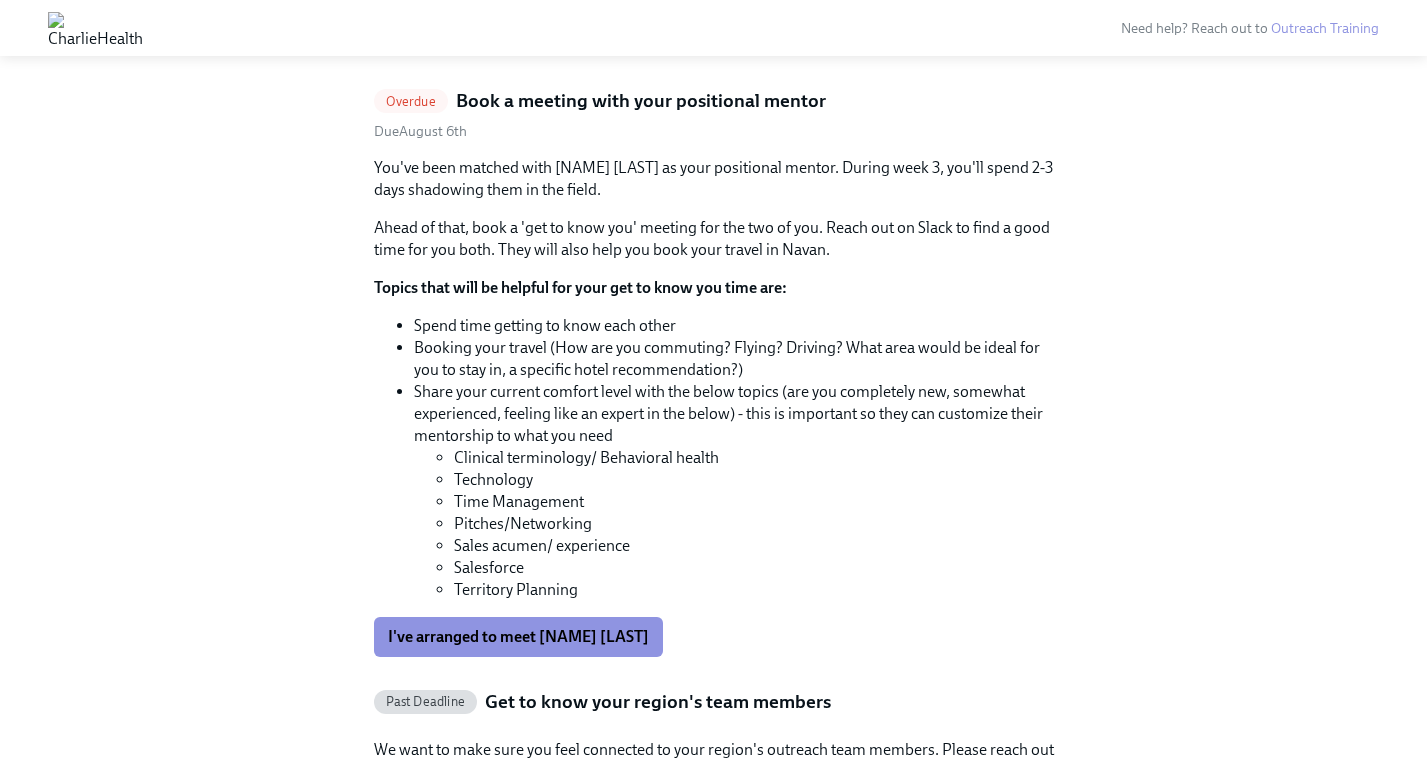 drag, startPoint x: 538, startPoint y: 318, endPoint x: 724, endPoint y: 353, distance: 189.26436 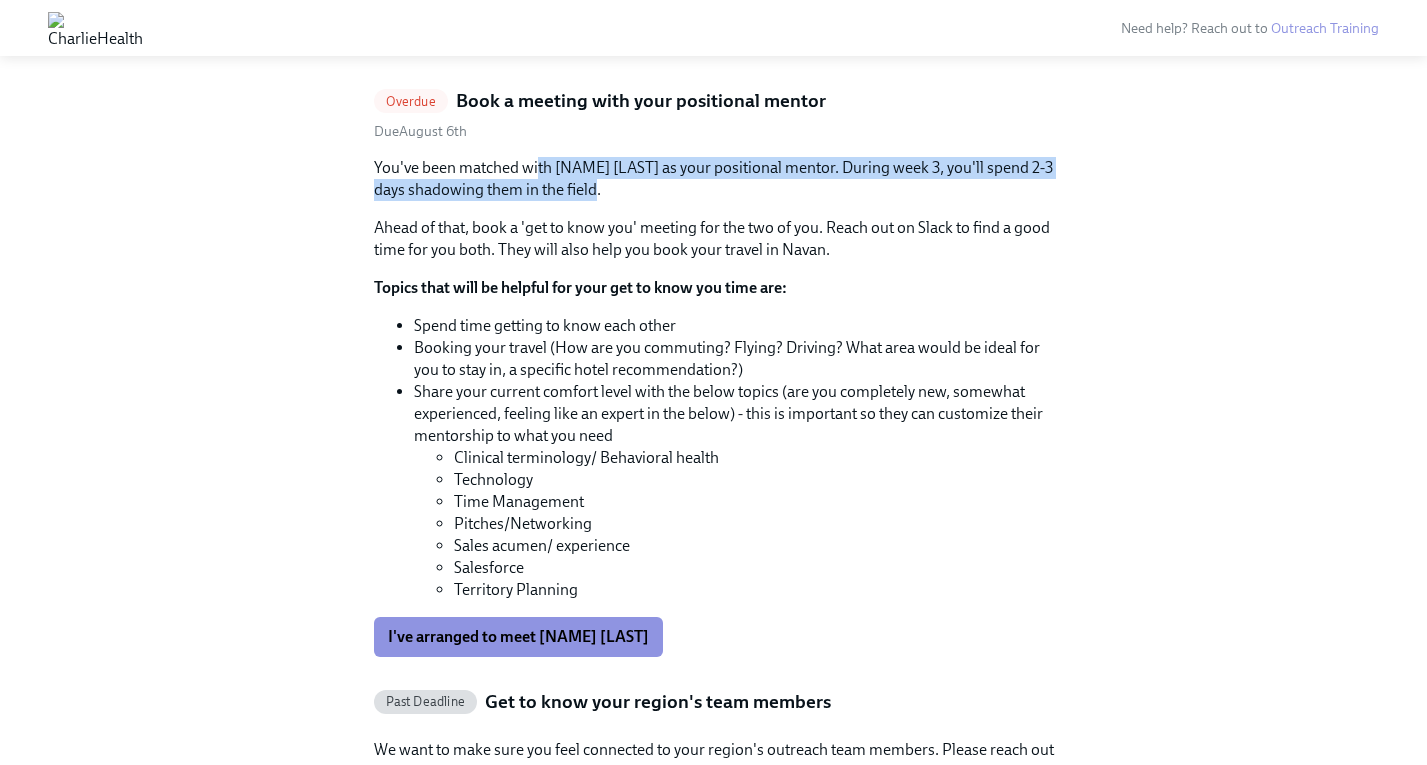 drag, startPoint x: 537, startPoint y: 163, endPoint x: 611, endPoint y: 190, distance: 78.77182 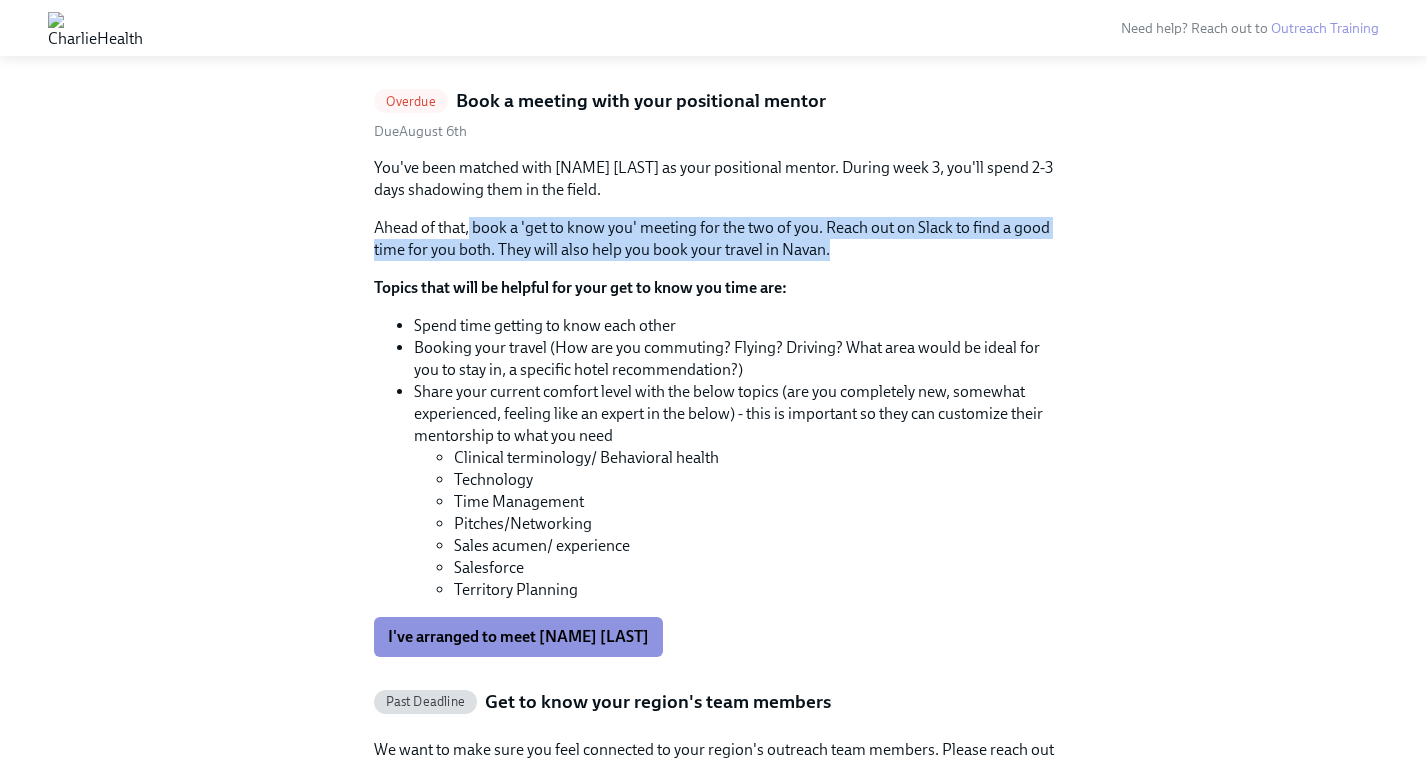 drag, startPoint x: 469, startPoint y: 220, endPoint x: 847, endPoint y: 271, distance: 381.42496 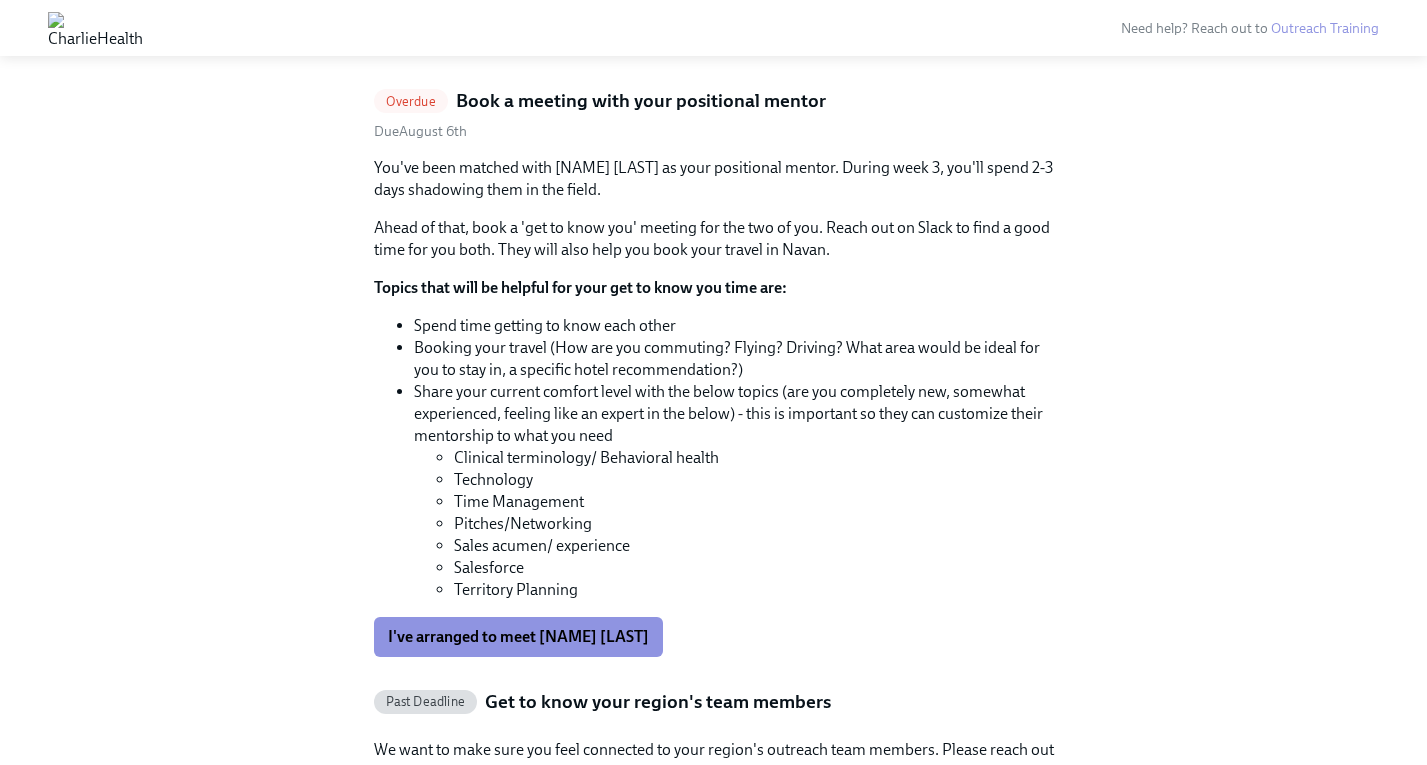 drag, startPoint x: 476, startPoint y: 167, endPoint x: 603, endPoint y: 189, distance: 128.89143 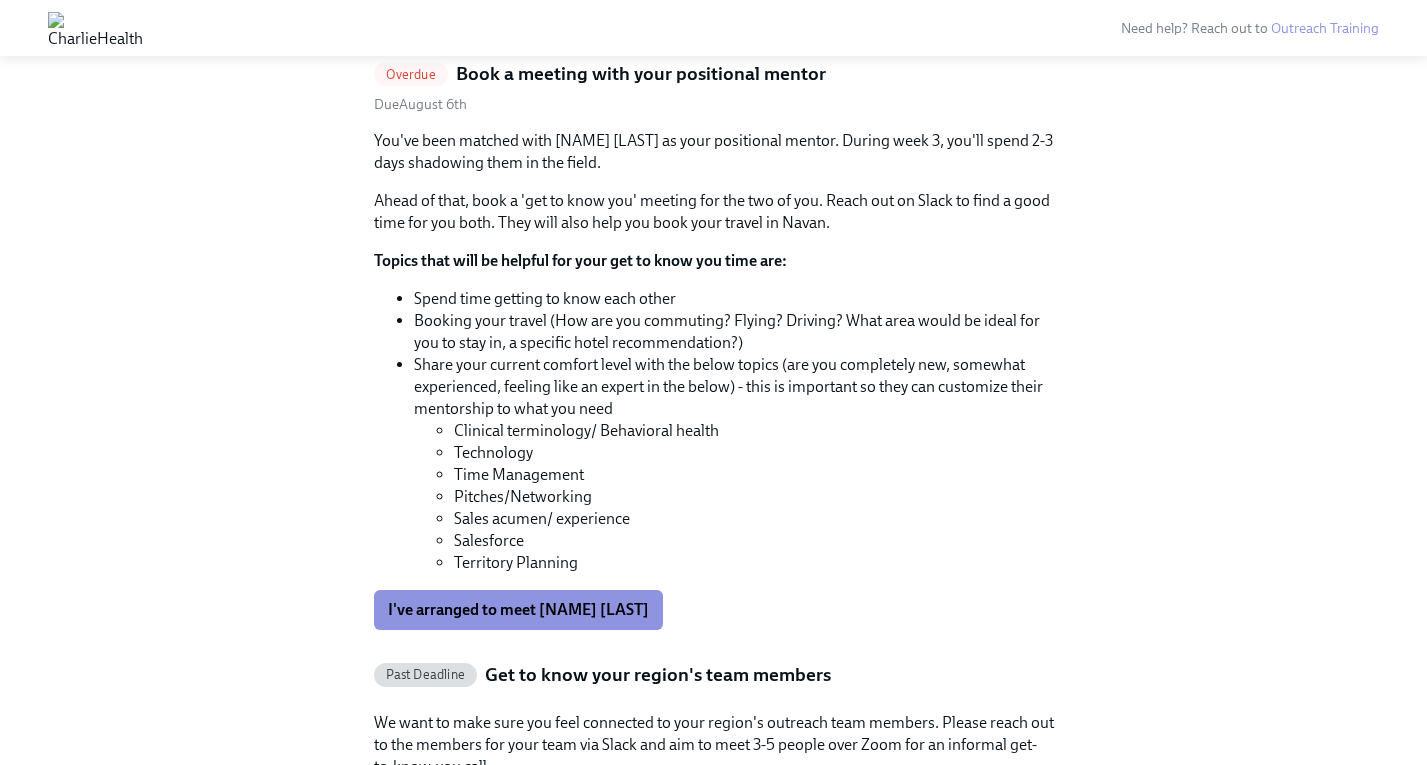 scroll, scrollTop: 2978, scrollLeft: 0, axis: vertical 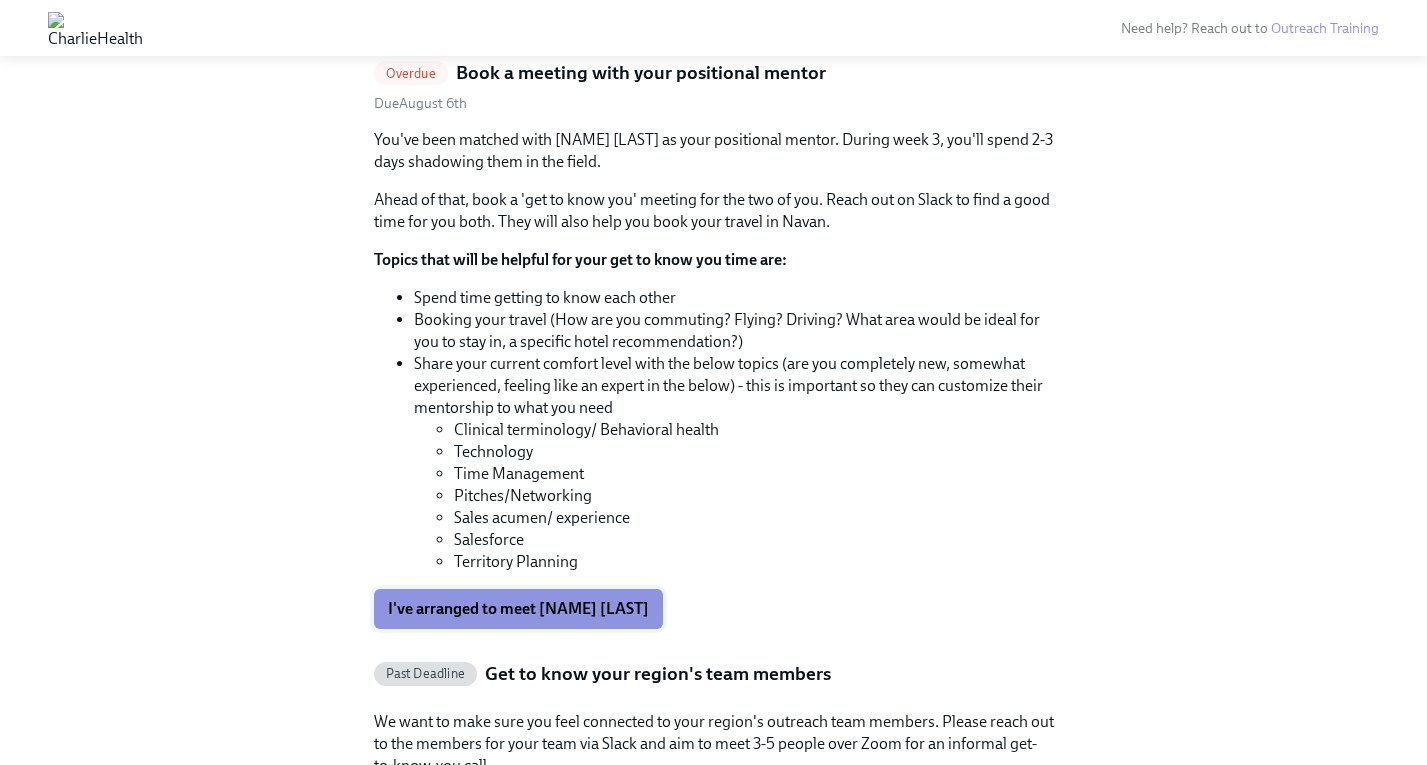 click on "I've arranged to meet [NAME] [LAST]" at bounding box center [518, 609] 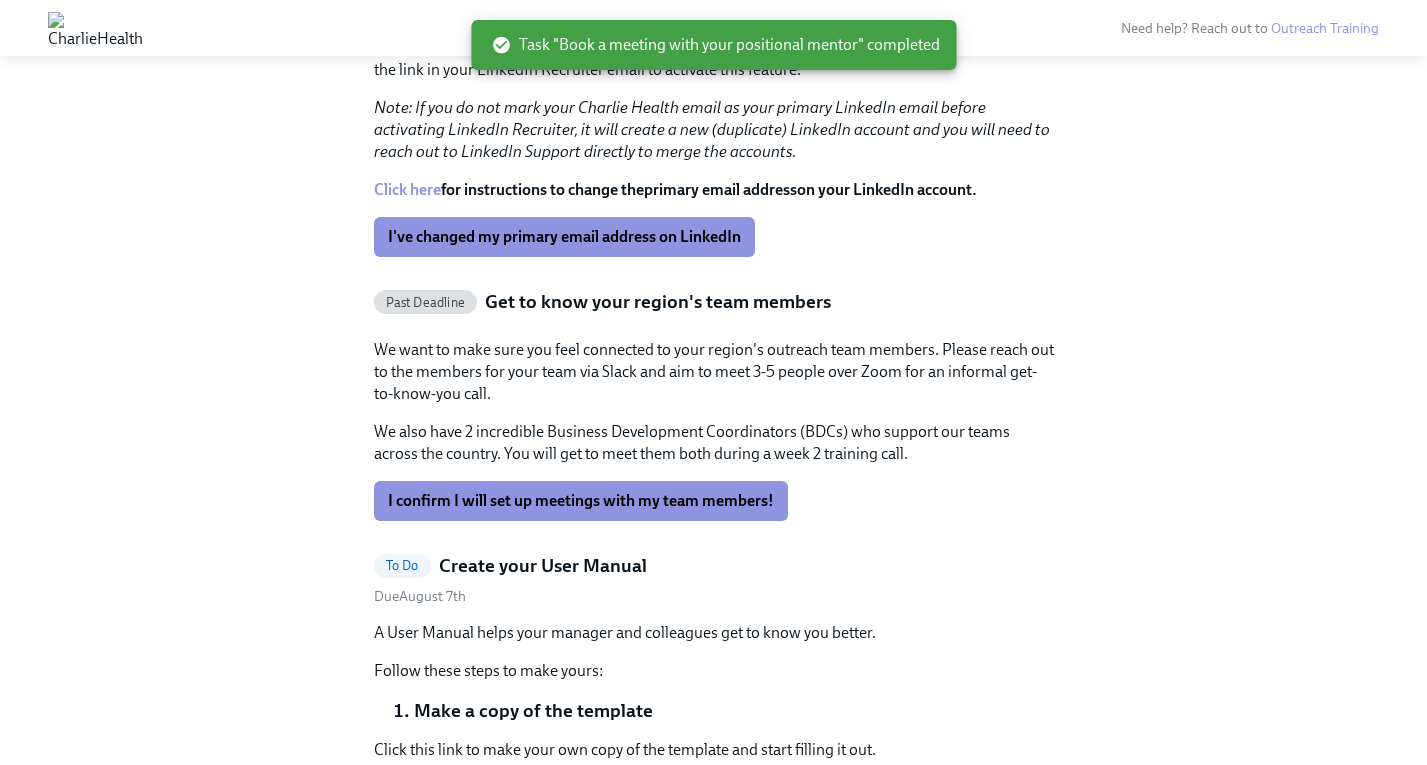 scroll, scrollTop: 2748, scrollLeft: 0, axis: vertical 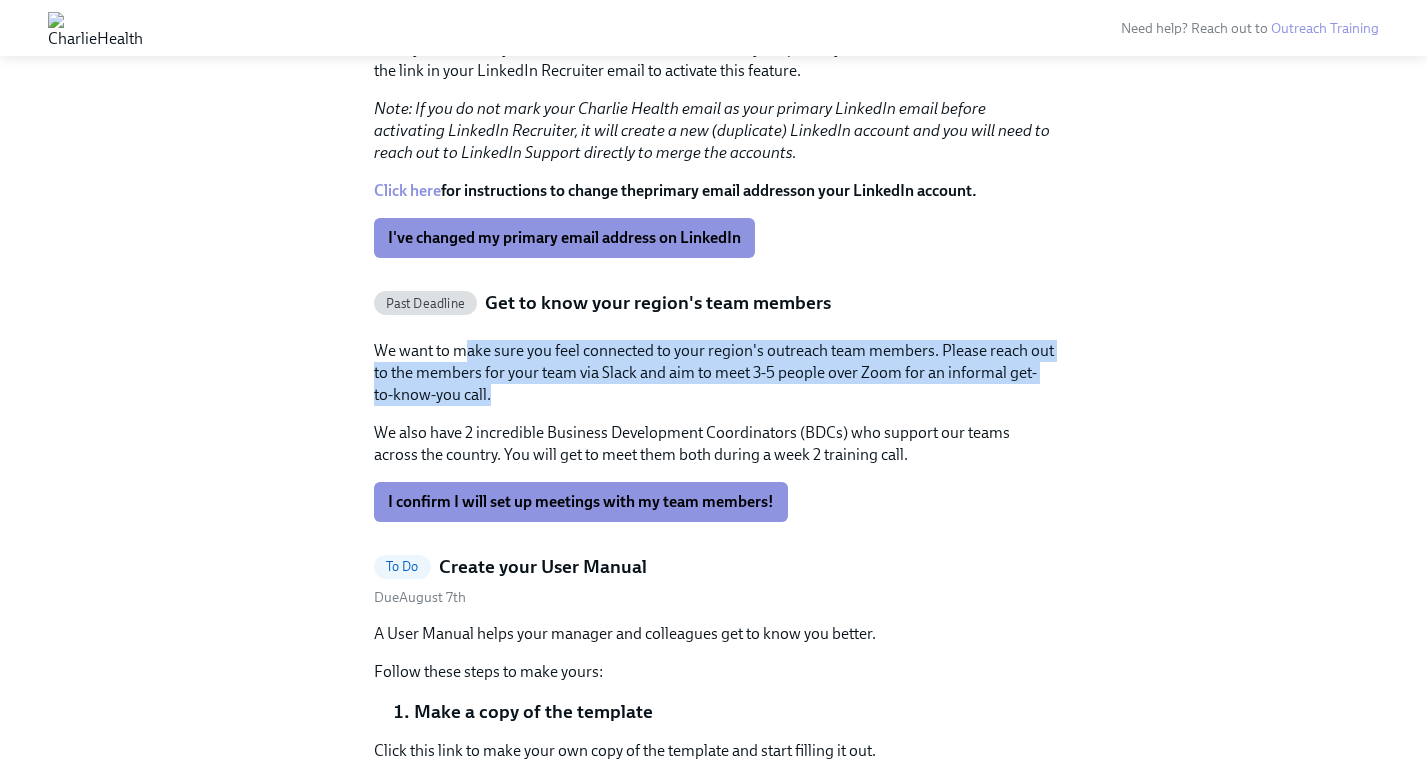 drag, startPoint x: 467, startPoint y: 349, endPoint x: 741, endPoint y: 400, distance: 278.70593 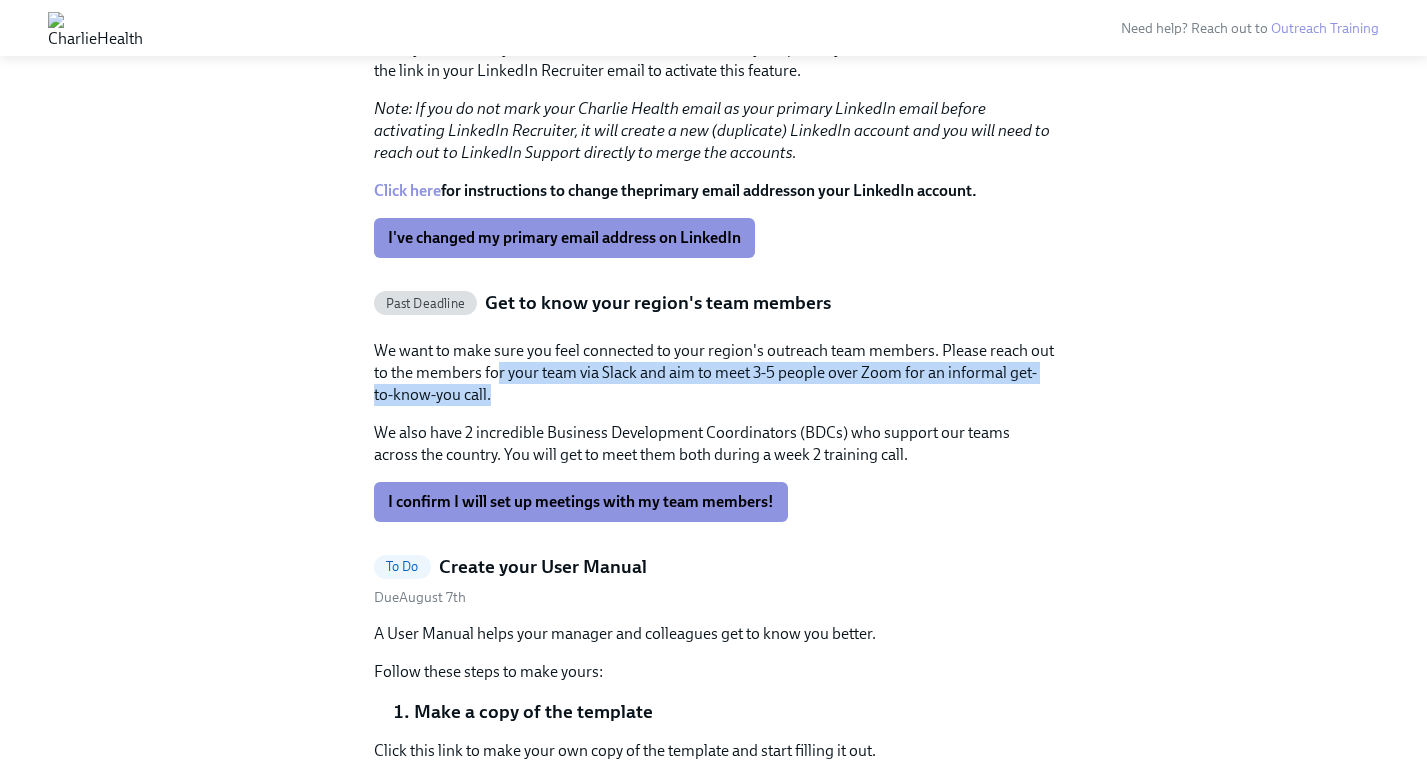 drag, startPoint x: 496, startPoint y: 371, endPoint x: 575, endPoint y: 395, distance: 82.565125 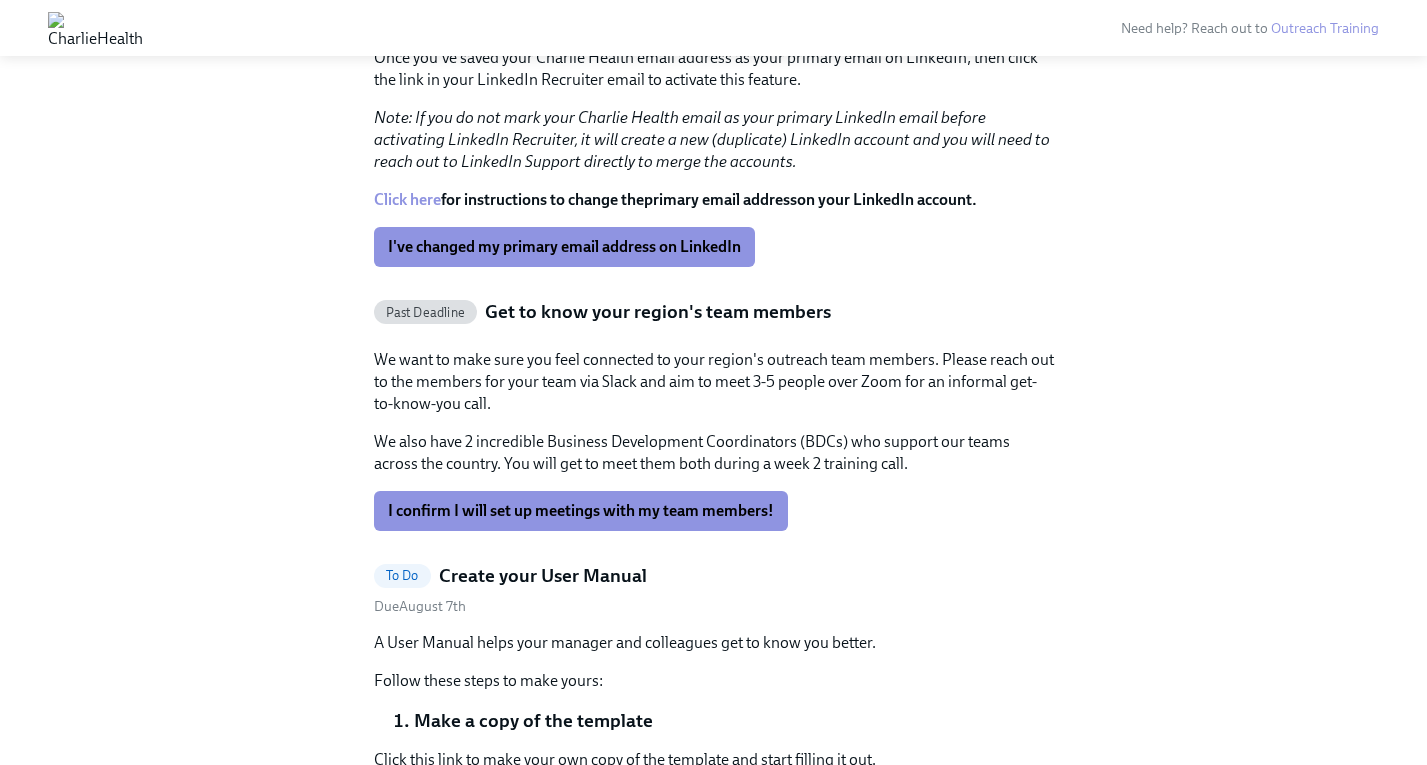 scroll, scrollTop: 2846, scrollLeft: 0, axis: vertical 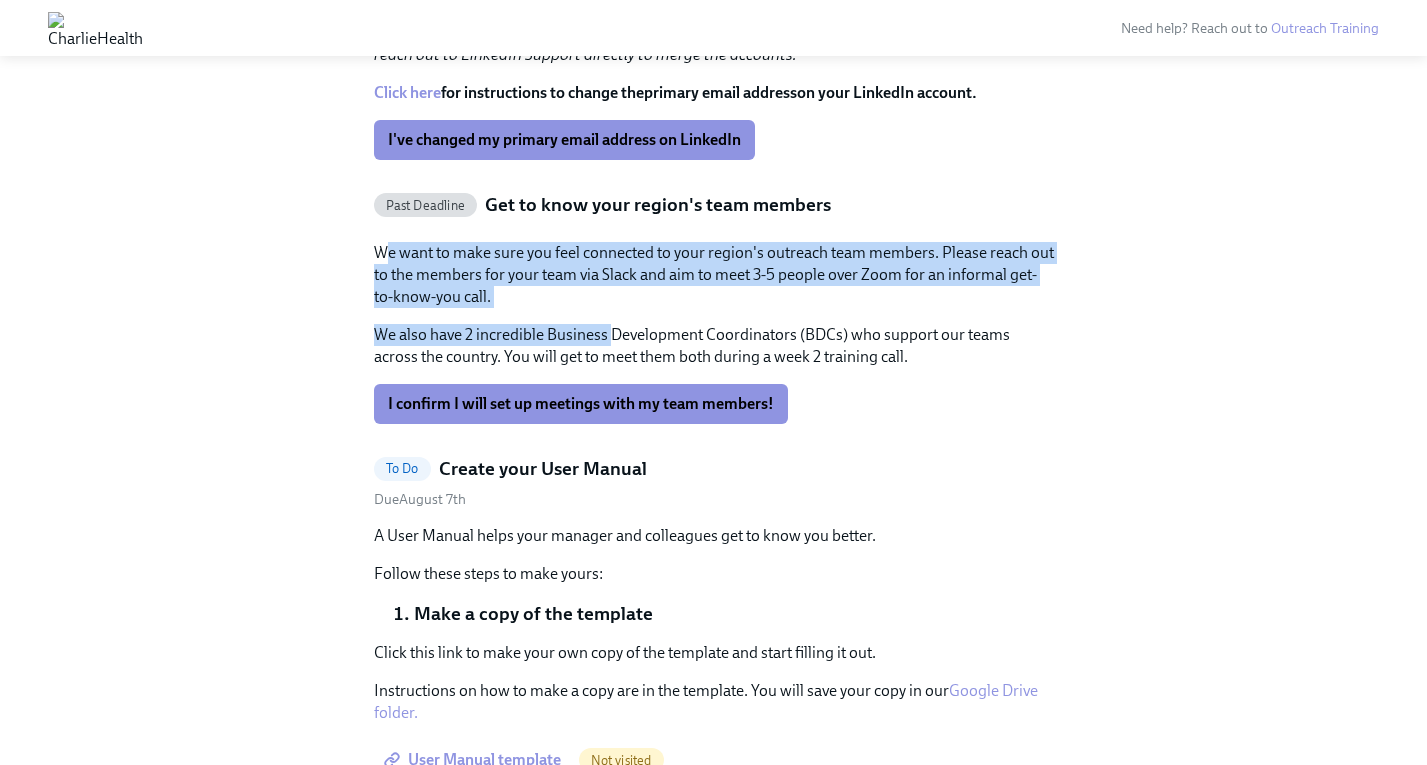 drag, startPoint x: 381, startPoint y: 245, endPoint x: 608, endPoint y: 327, distance: 241.35658 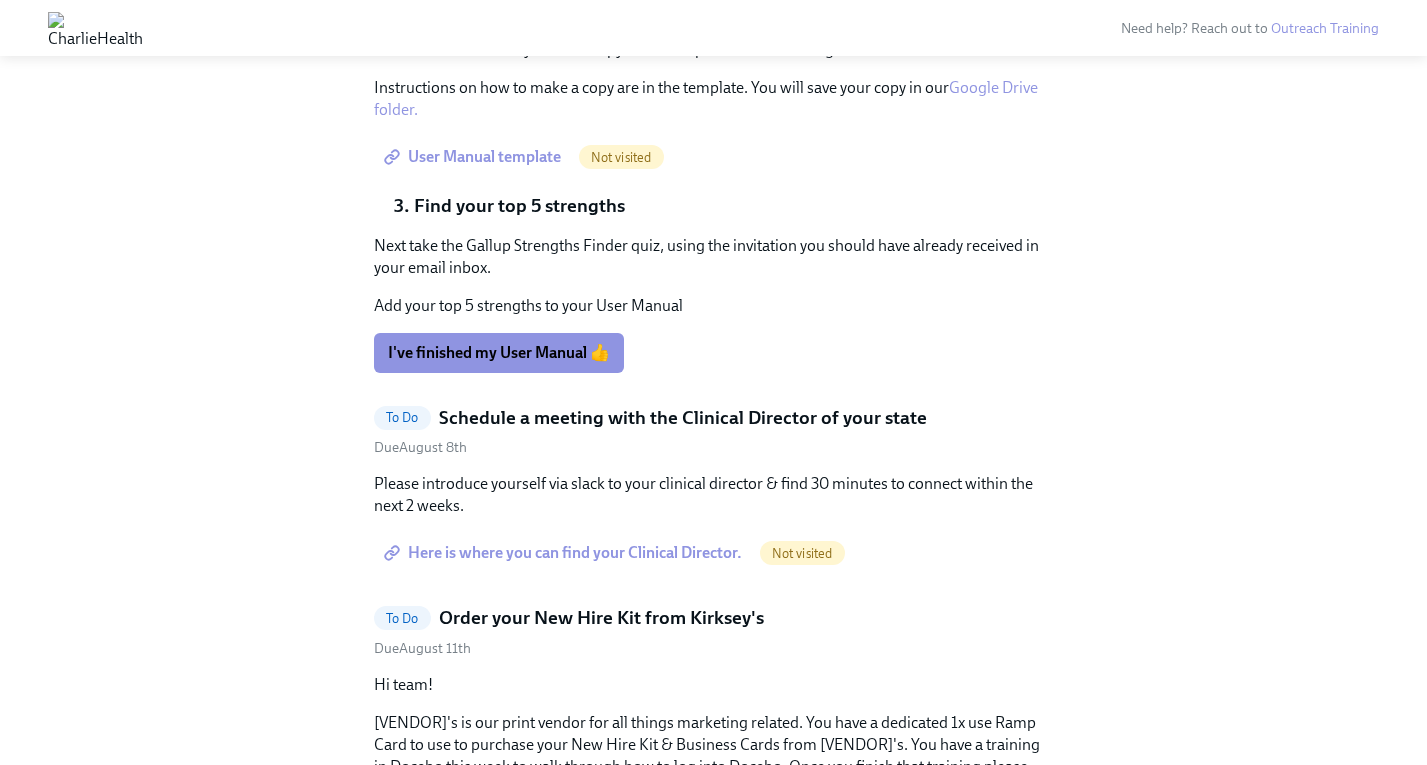 scroll, scrollTop: 3451, scrollLeft: 0, axis: vertical 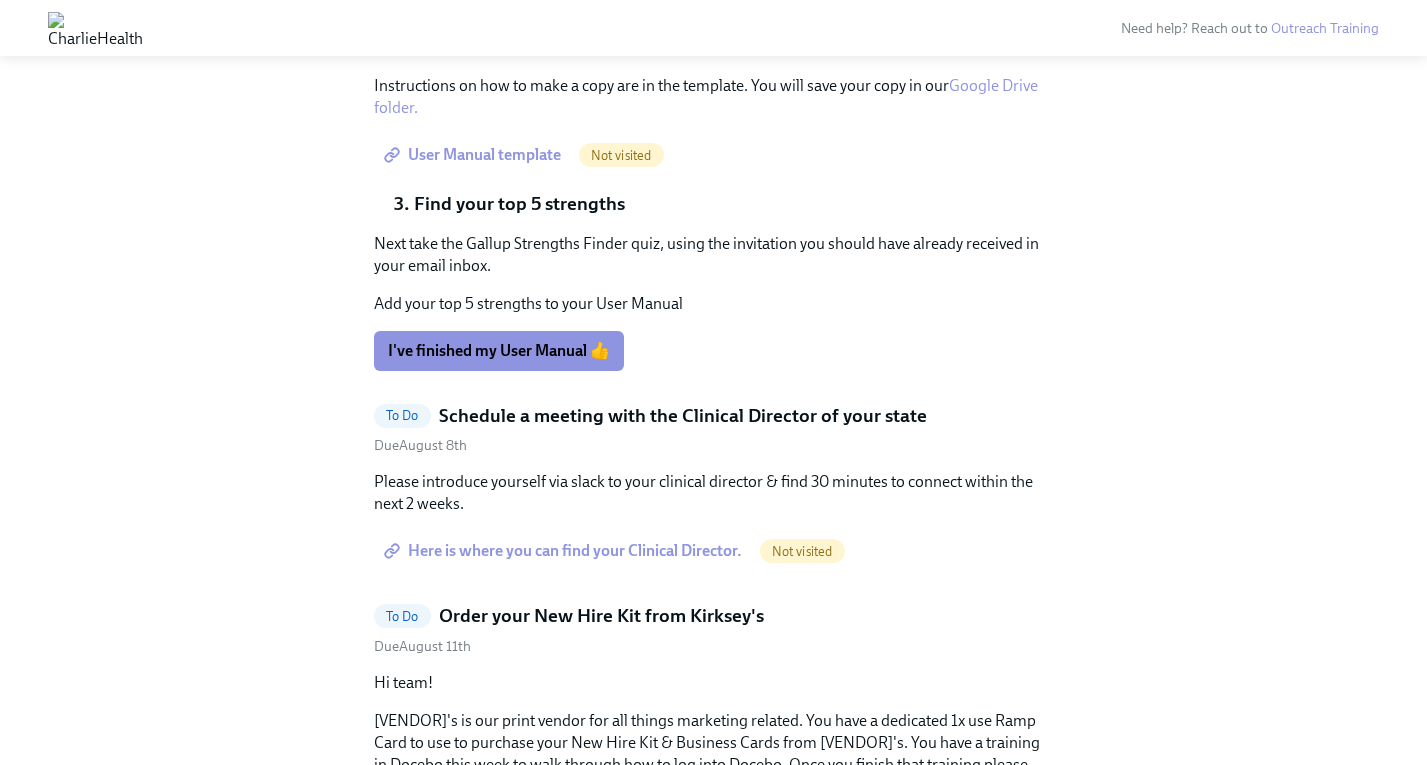click on "Here is where you can find your Clinical Director." at bounding box center (565, 551) 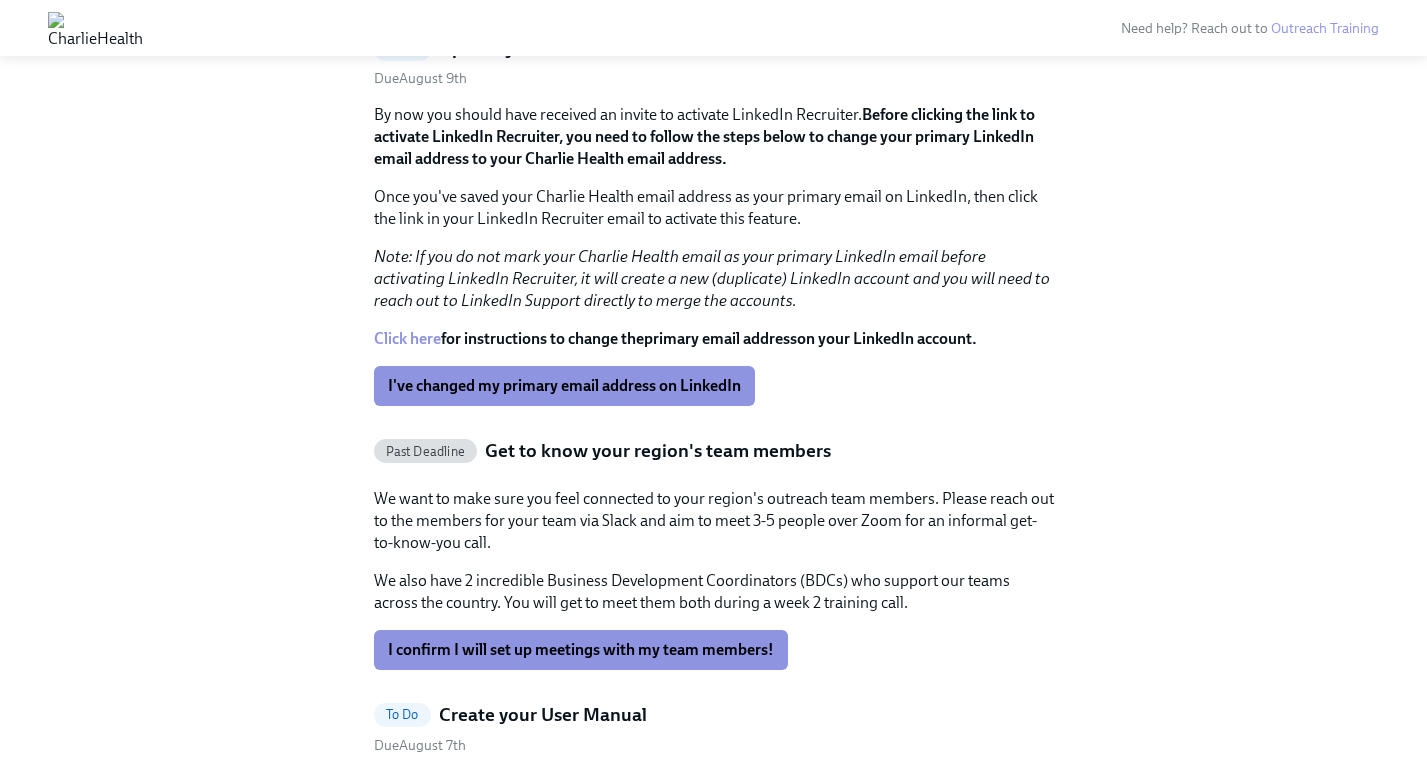 scroll, scrollTop: 2593, scrollLeft: 0, axis: vertical 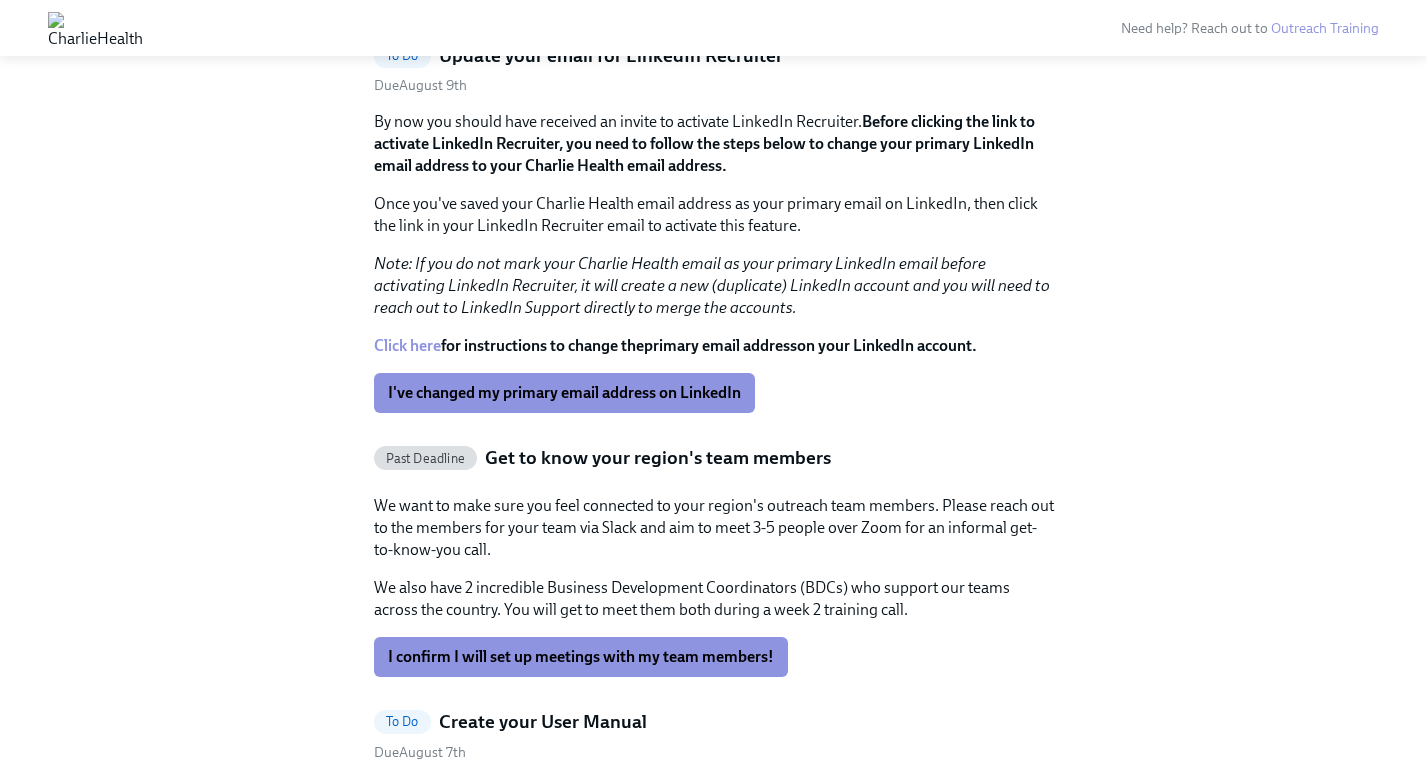 click on "Past Deadline" at bounding box center [426, 458] 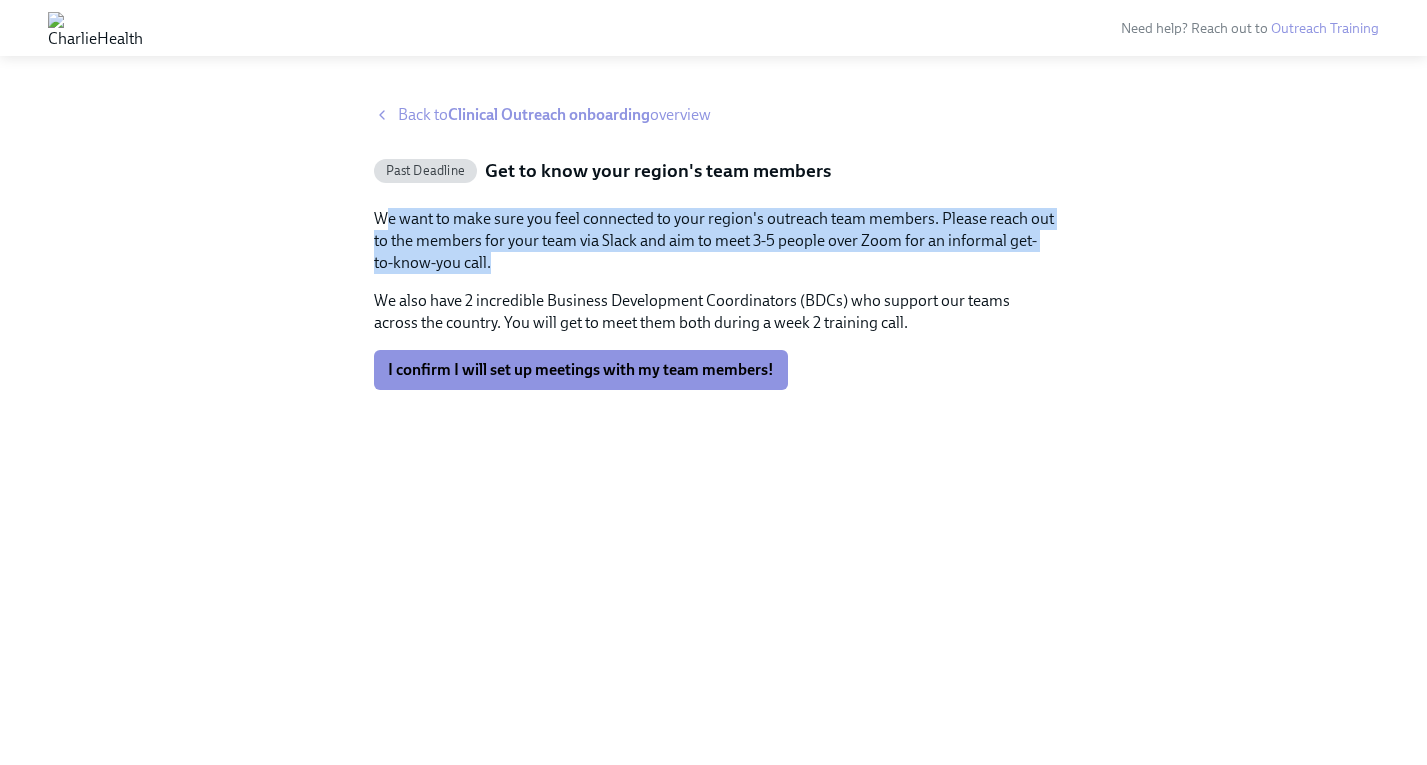 drag, startPoint x: 382, startPoint y: 215, endPoint x: 600, endPoint y: 261, distance: 222.80035 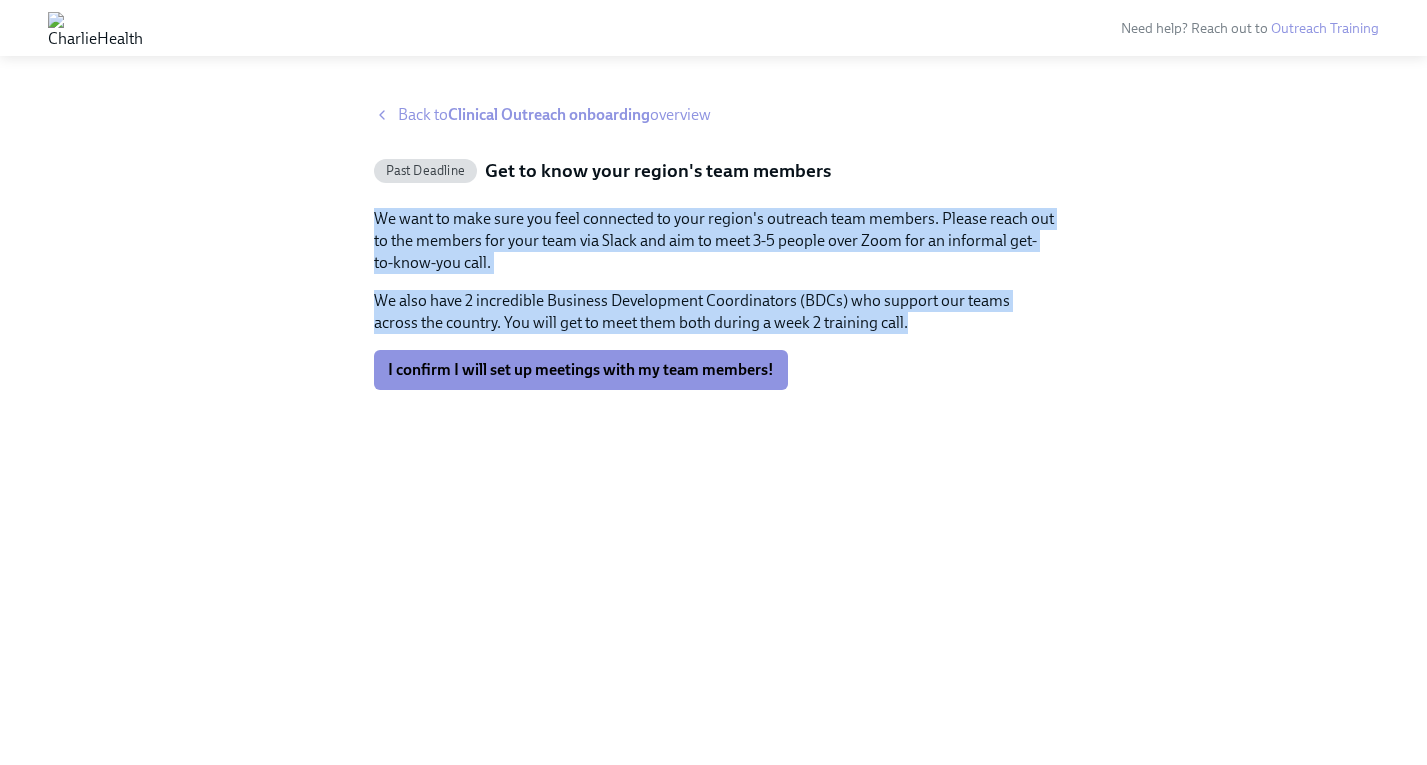 drag, startPoint x: 374, startPoint y: 215, endPoint x: 888, endPoint y: 335, distance: 527.82196 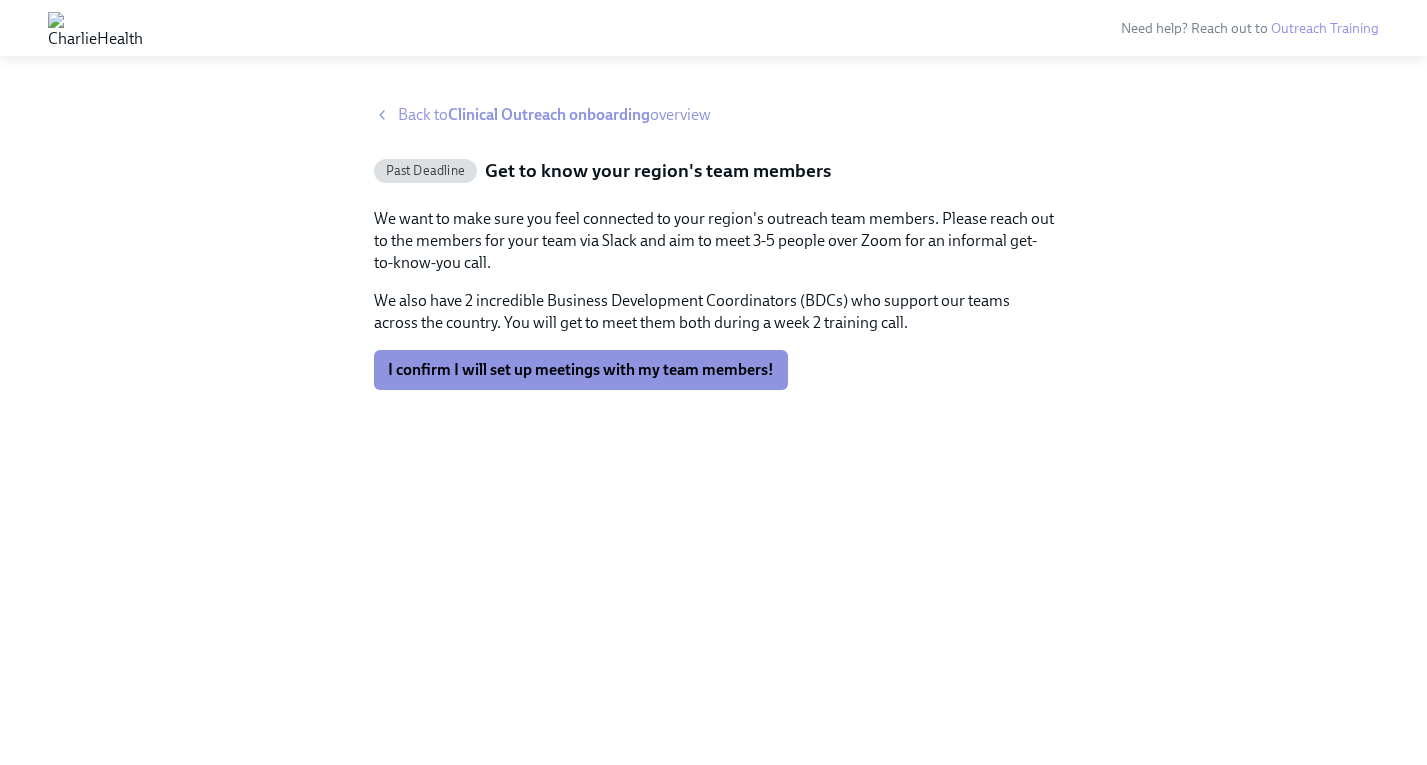 click on "Back to  Clinical Outreach onboarding  overview Past Deadline Get to know your region's team members    We want to make sure you feel connected to your region's outreach team members. Please reach out to the members for your team via Slack and aim to meet 3-5 people over Zoom for an informal get-to-know-you call.
We also have 2 incredible Business Development Coordinators (BDCs) who support our teams across the country. You will get to meet them both during a week 2 training call. I confirm I will set up meetings with my team members!" at bounding box center [713, 410] 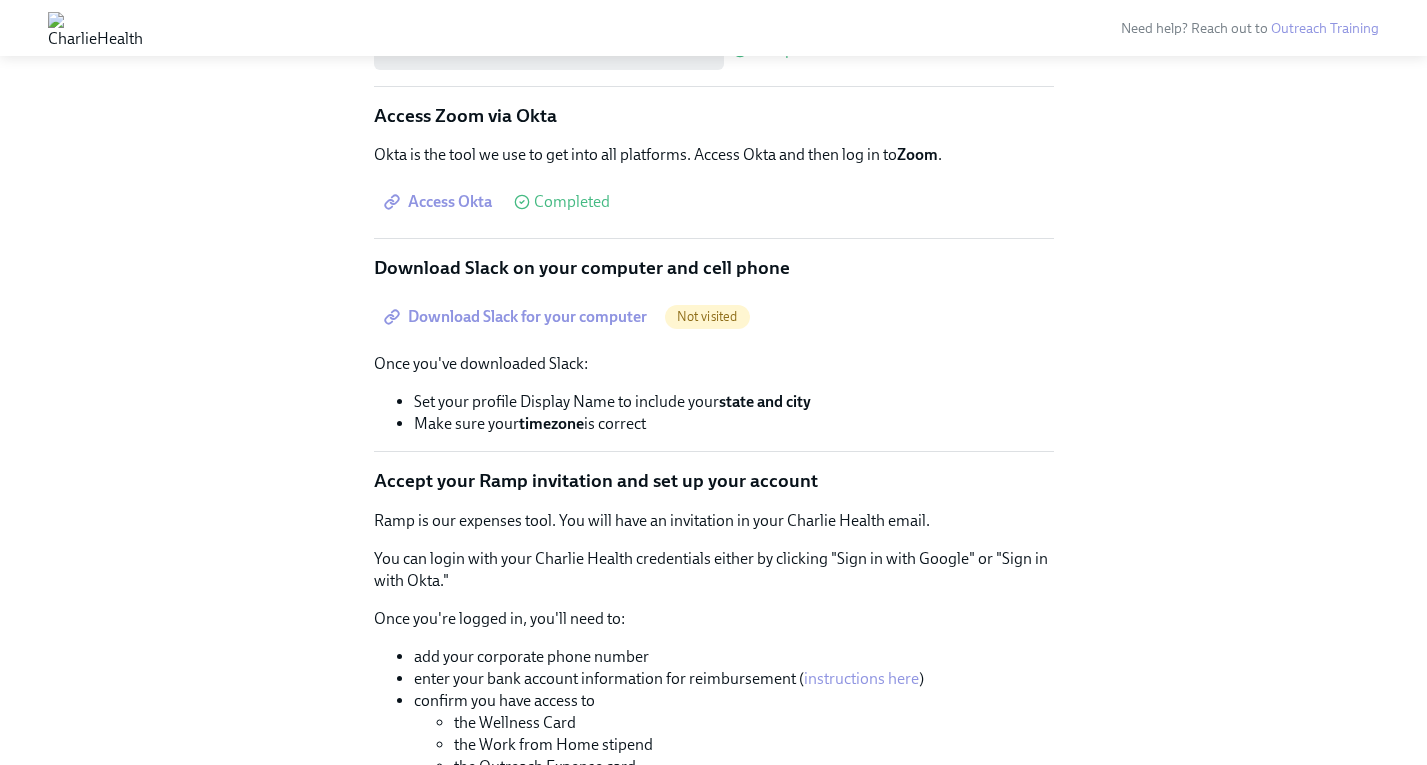 scroll, scrollTop: 1227, scrollLeft: 0, axis: vertical 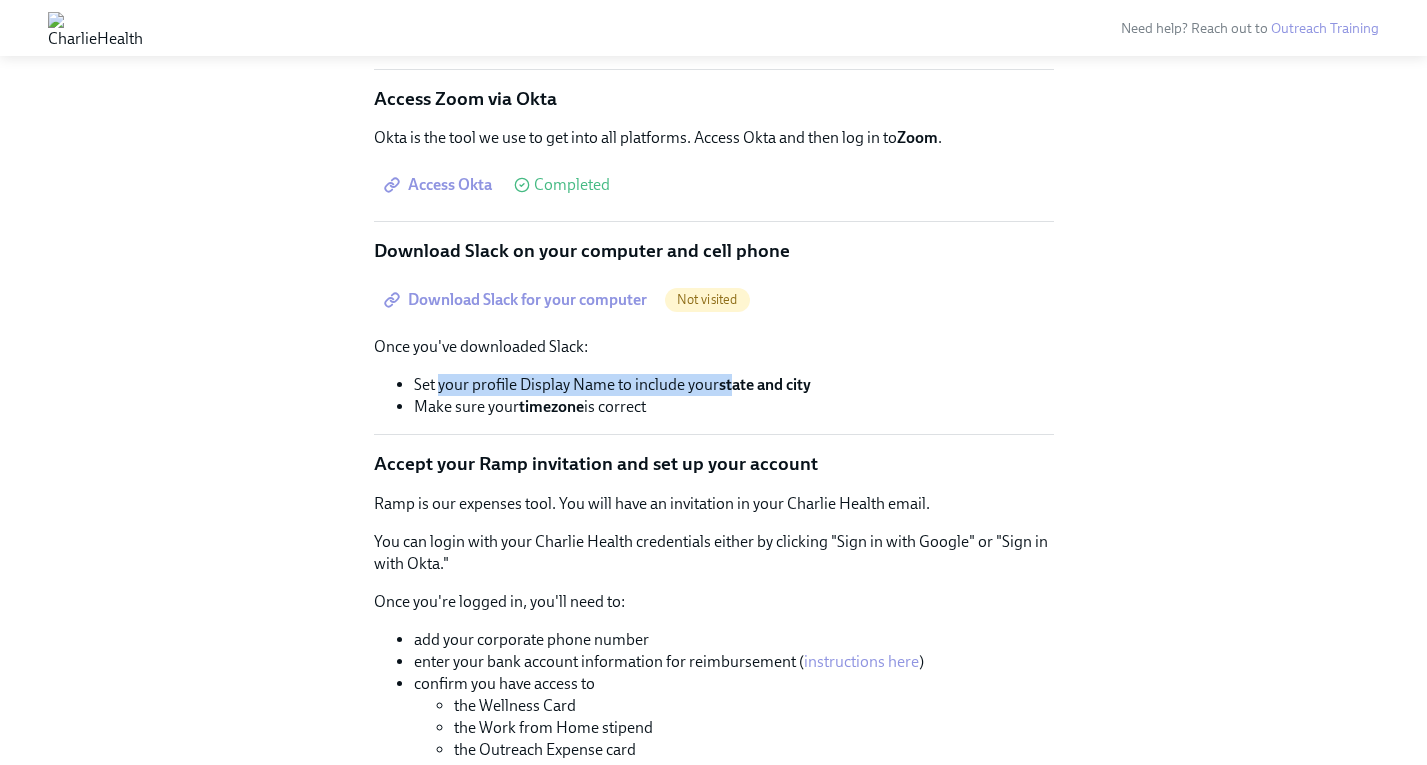 drag, startPoint x: 436, startPoint y: 383, endPoint x: 735, endPoint y: 390, distance: 299.08194 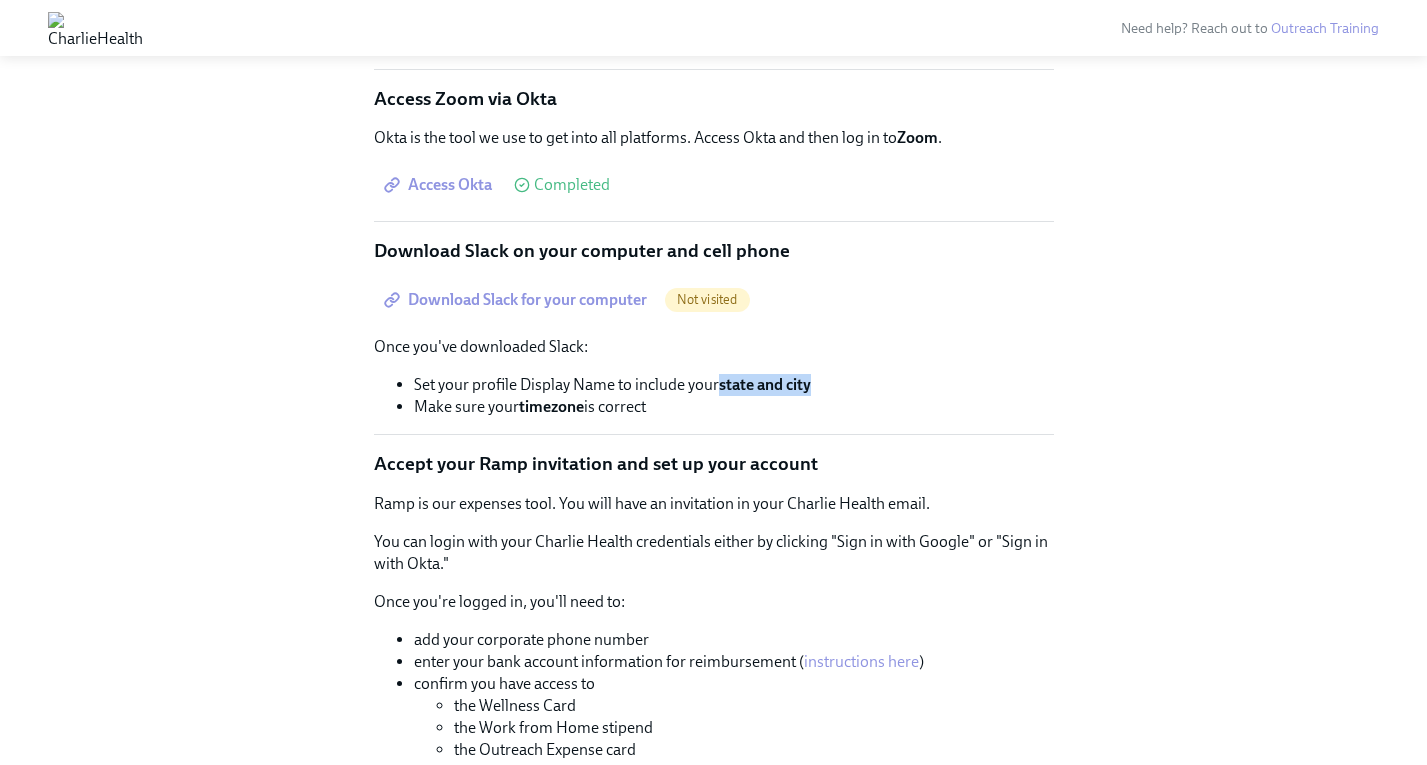 drag, startPoint x: 721, startPoint y: 388, endPoint x: 836, endPoint y: 393, distance: 115.10864 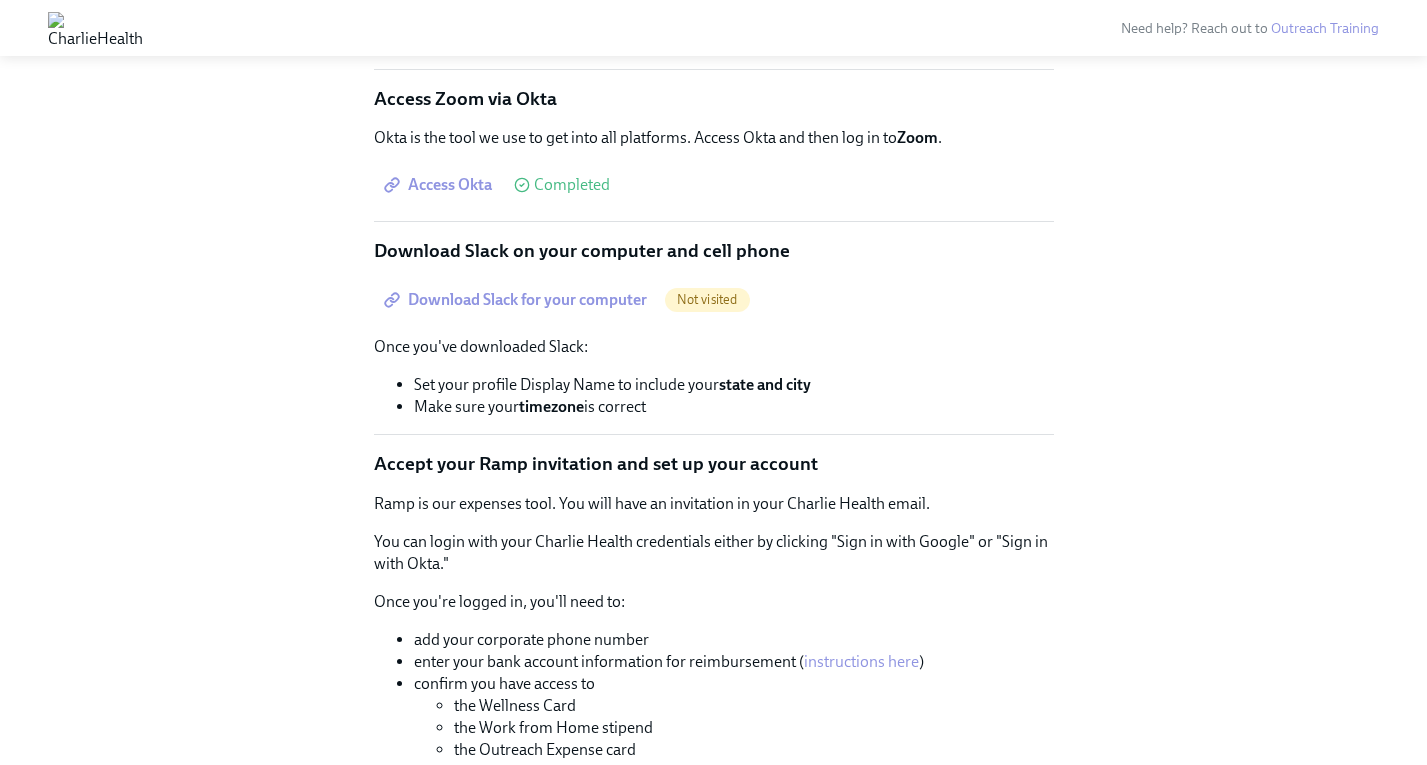 click on "Set your profile Display Name to include your [STATE] and [CITY]" at bounding box center (734, 385) 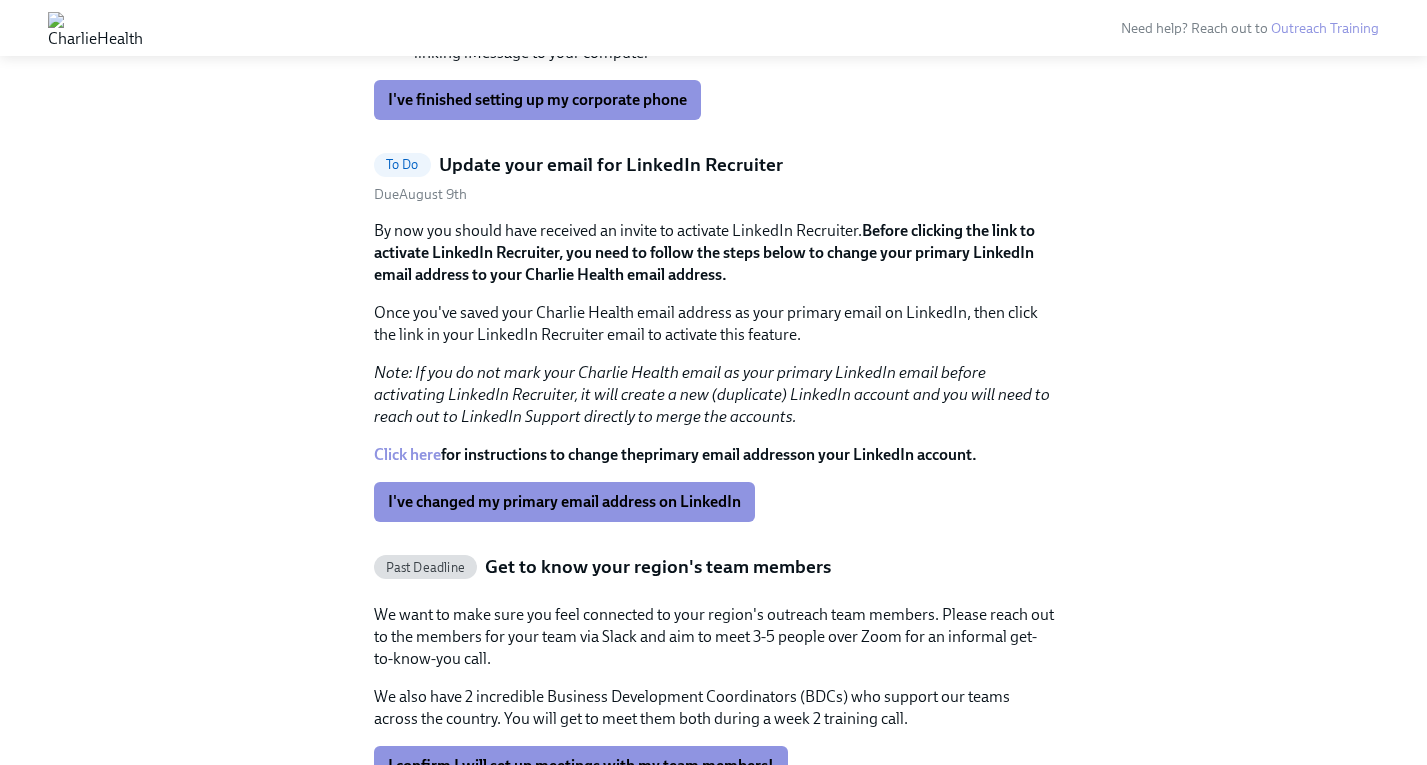 scroll, scrollTop: 2486, scrollLeft: 0, axis: vertical 